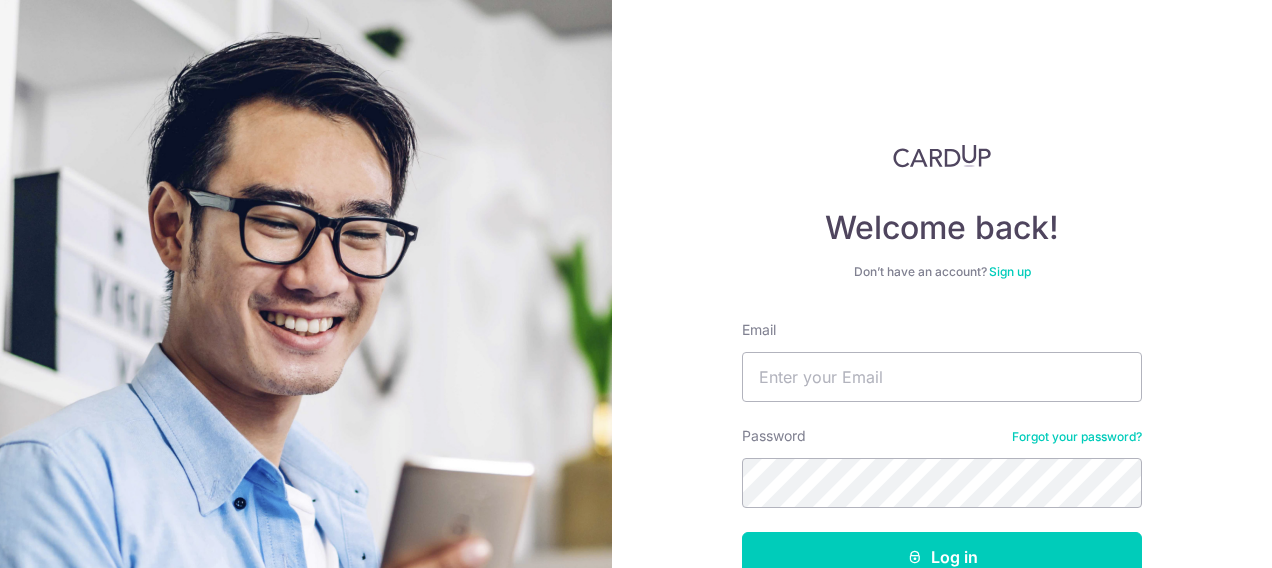 scroll, scrollTop: 0, scrollLeft: 0, axis: both 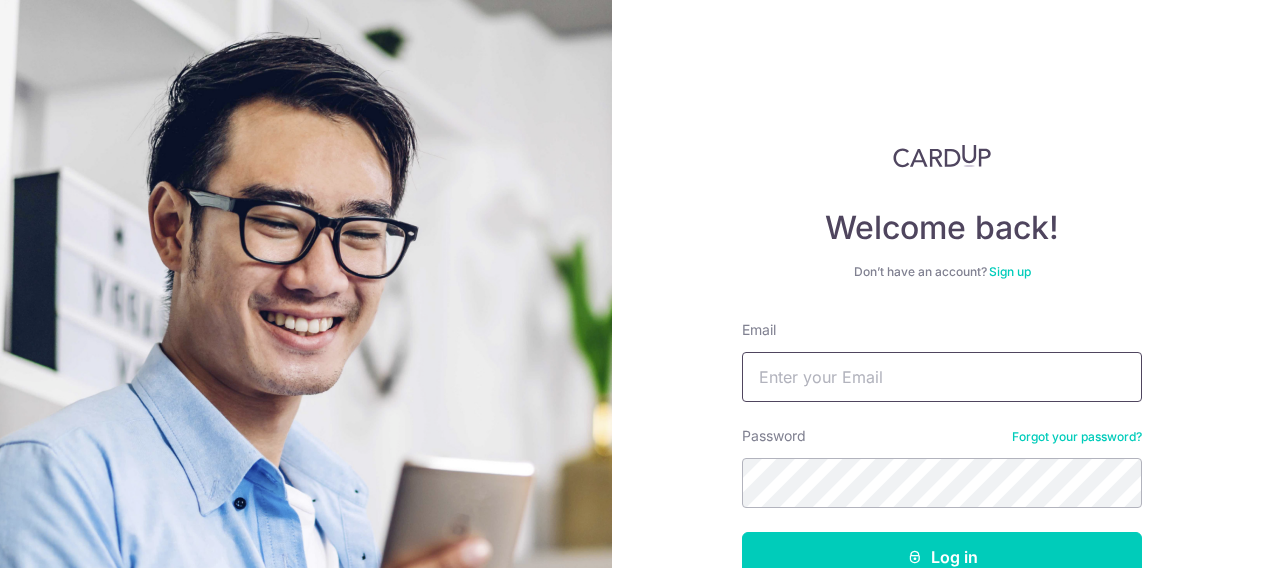click on "Email" at bounding box center [942, 377] 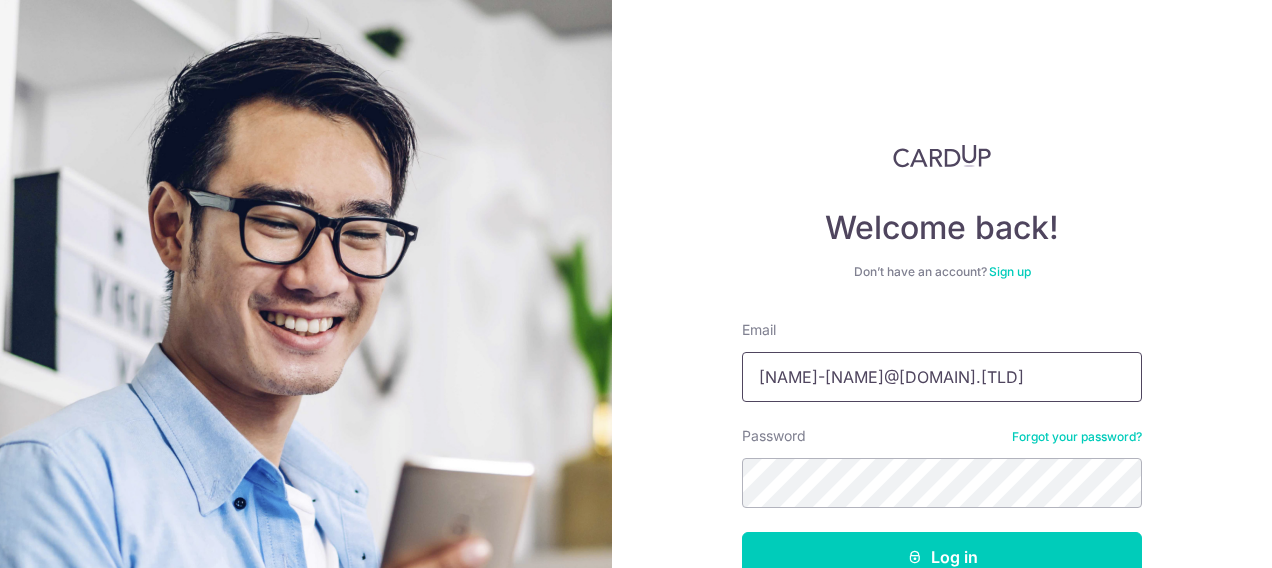 type on "[USERNAME]@example.com" 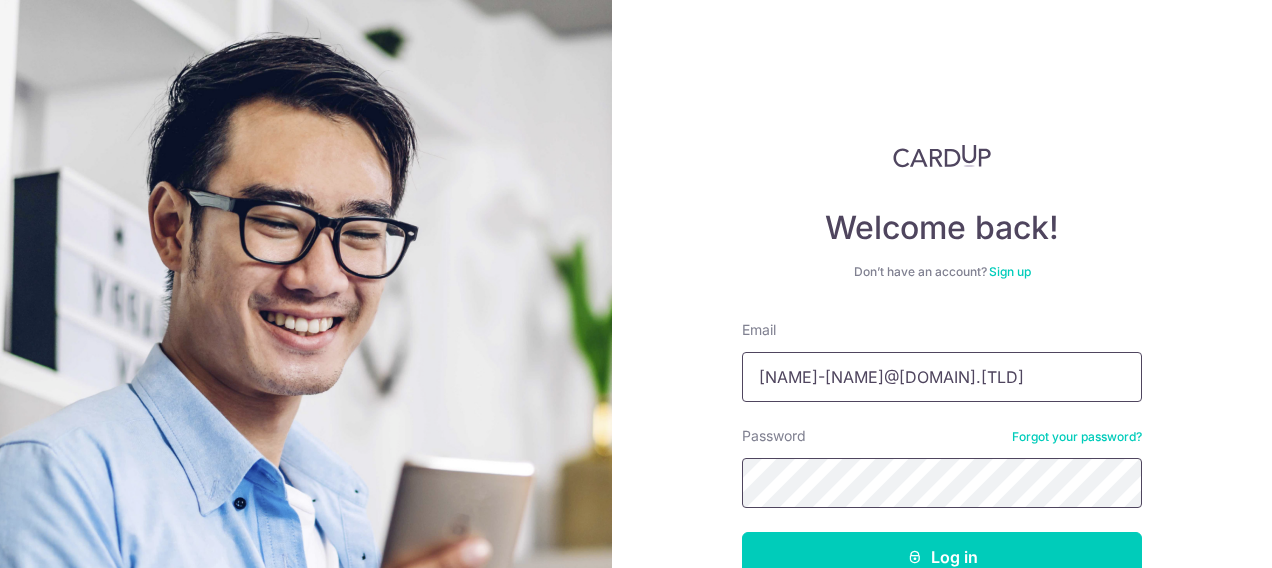 click on "Log in" at bounding box center [942, 557] 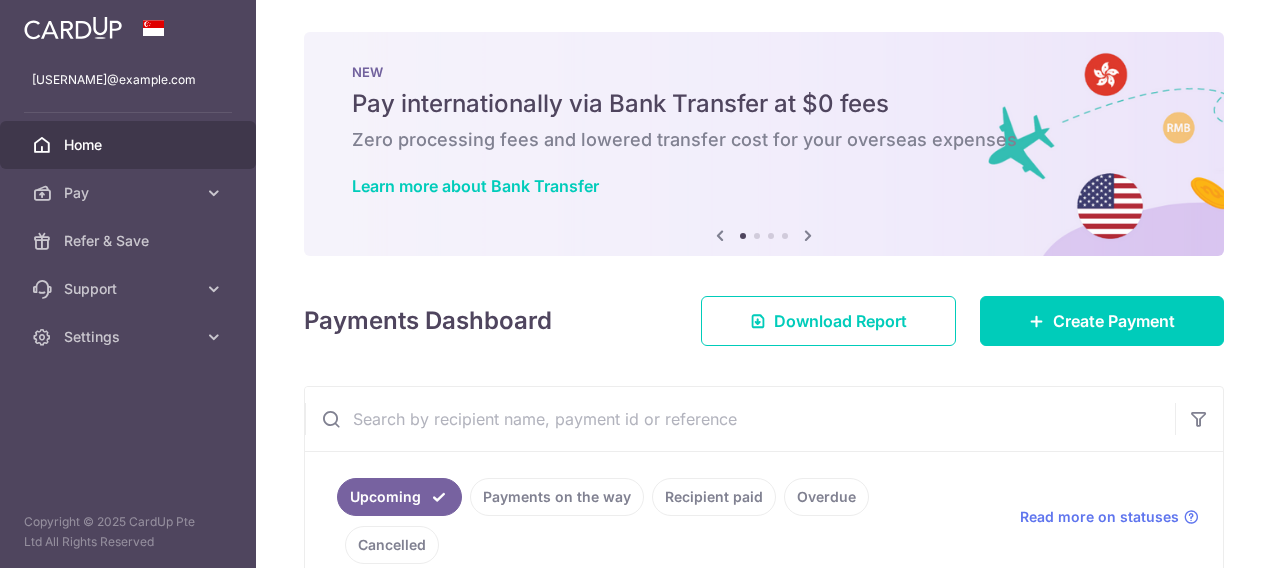 scroll, scrollTop: 0, scrollLeft: 0, axis: both 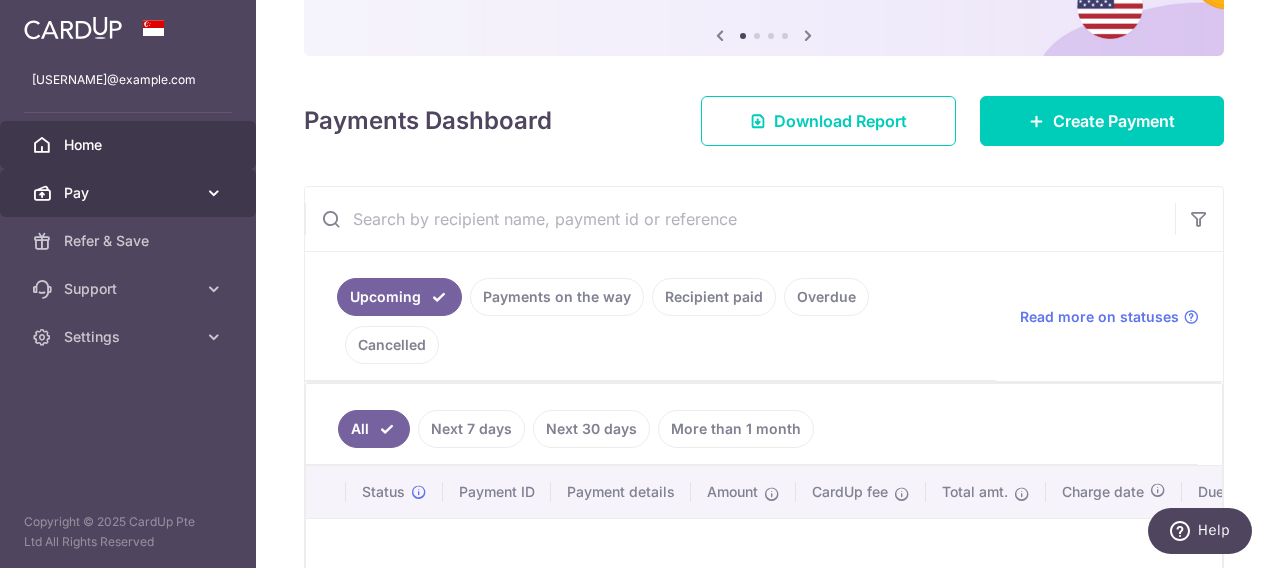 click on "Pay" at bounding box center (130, 193) 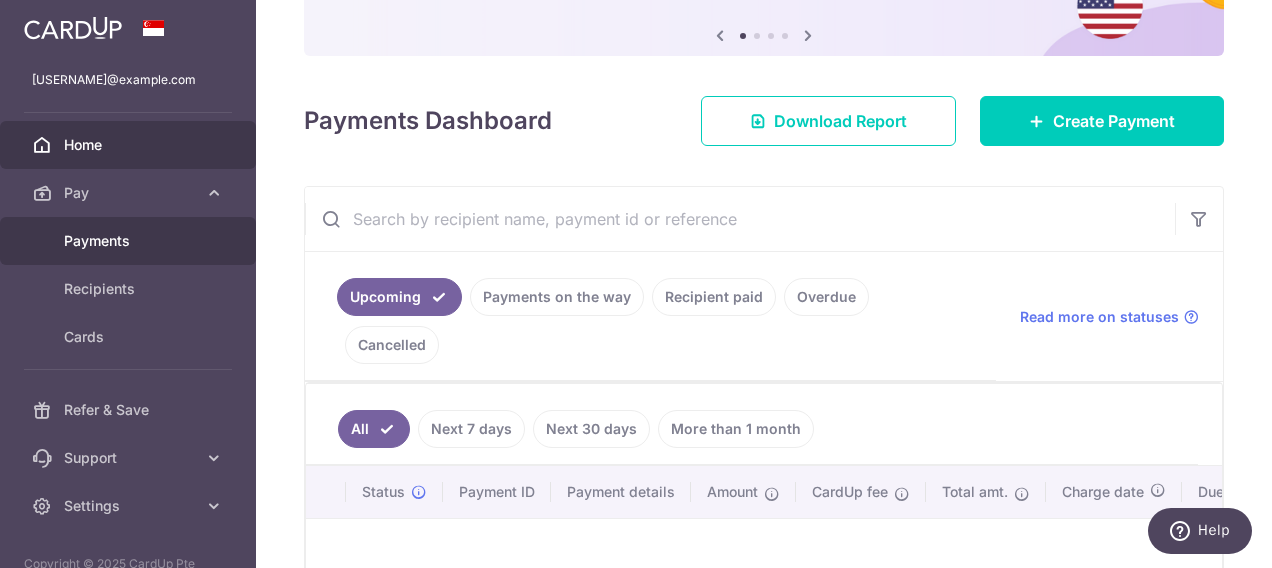 click on "Payments" at bounding box center [128, 241] 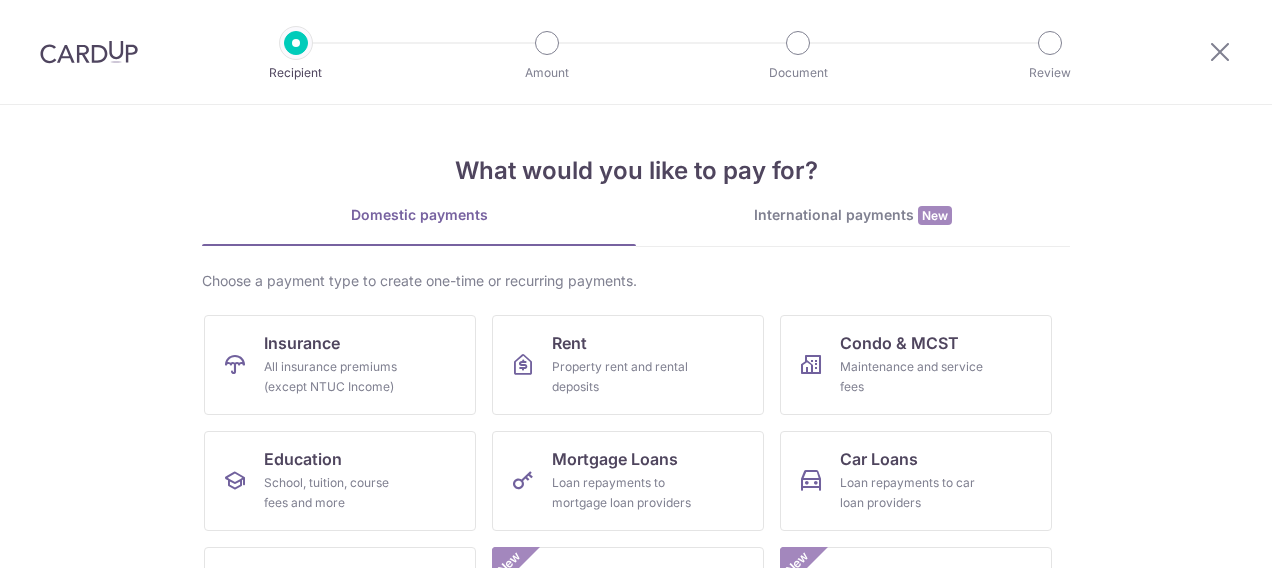 scroll, scrollTop: 0, scrollLeft: 0, axis: both 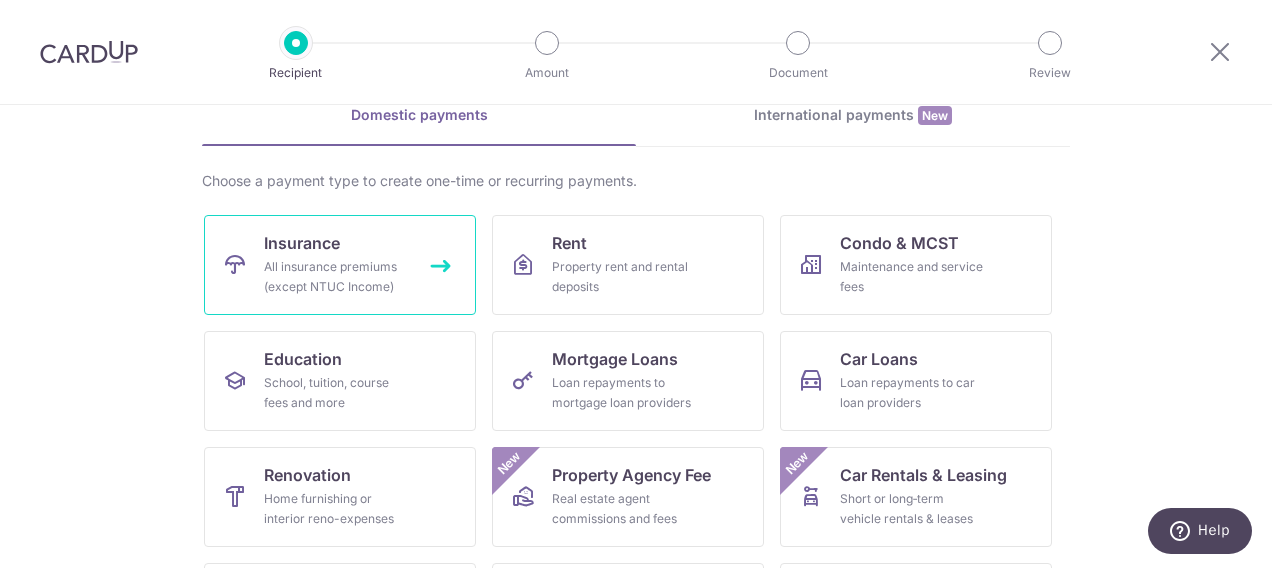 click on "All insurance premiums (except NTUC Income)" at bounding box center [336, 277] 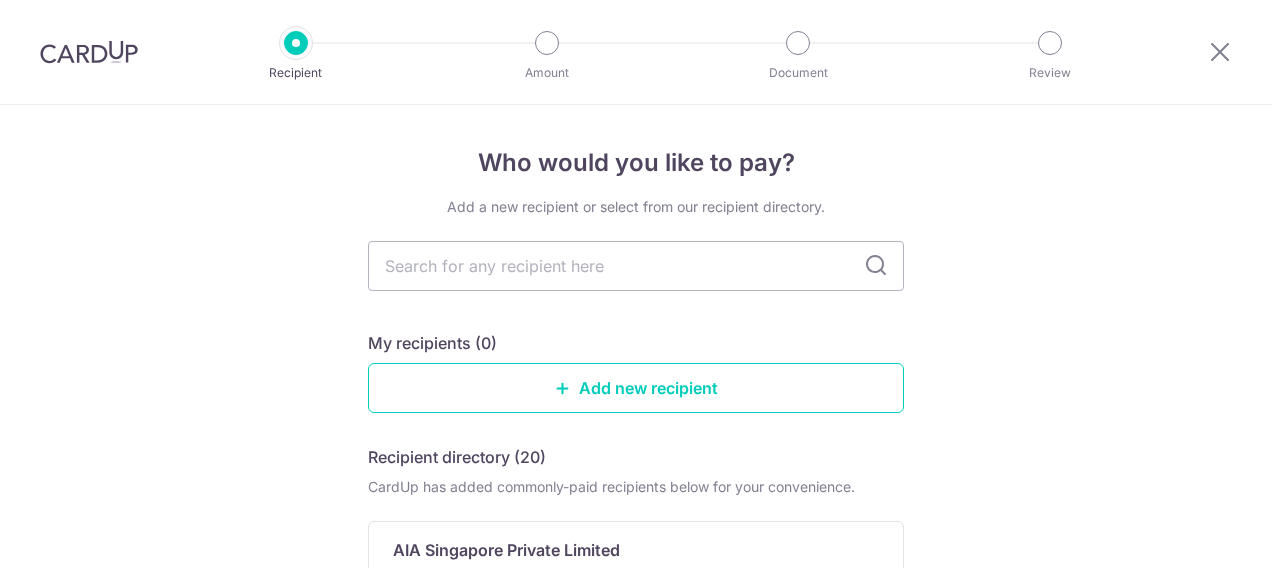 scroll, scrollTop: 0, scrollLeft: 0, axis: both 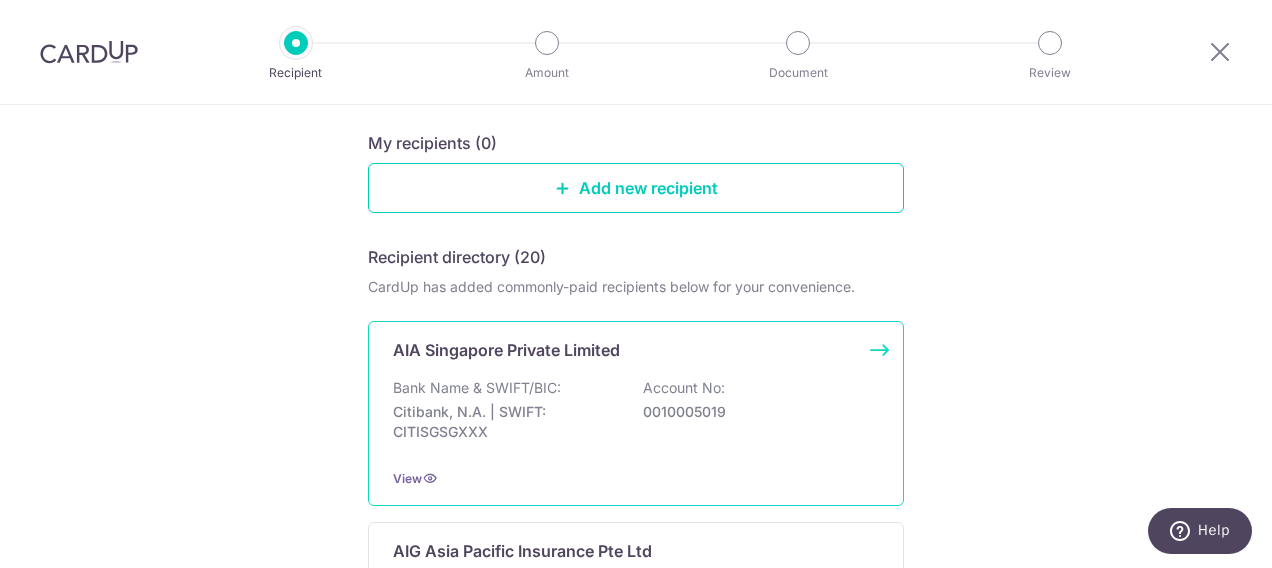 click on "Citibank, N.A. | SWIFT: CITISGSGXXX" at bounding box center (505, 422) 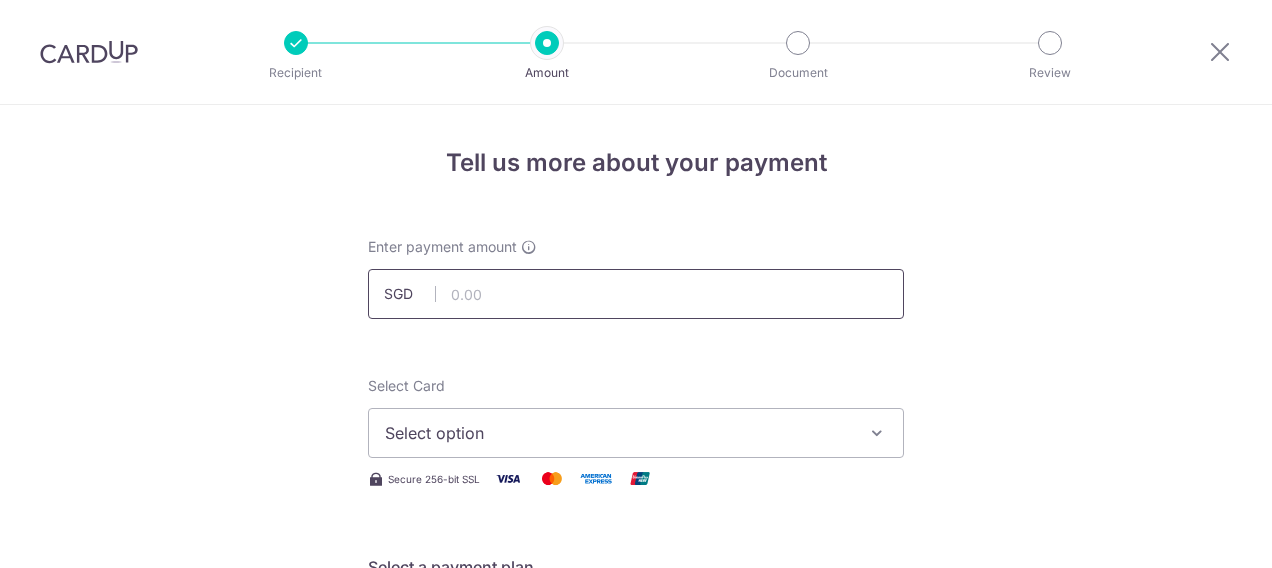 scroll, scrollTop: 0, scrollLeft: 0, axis: both 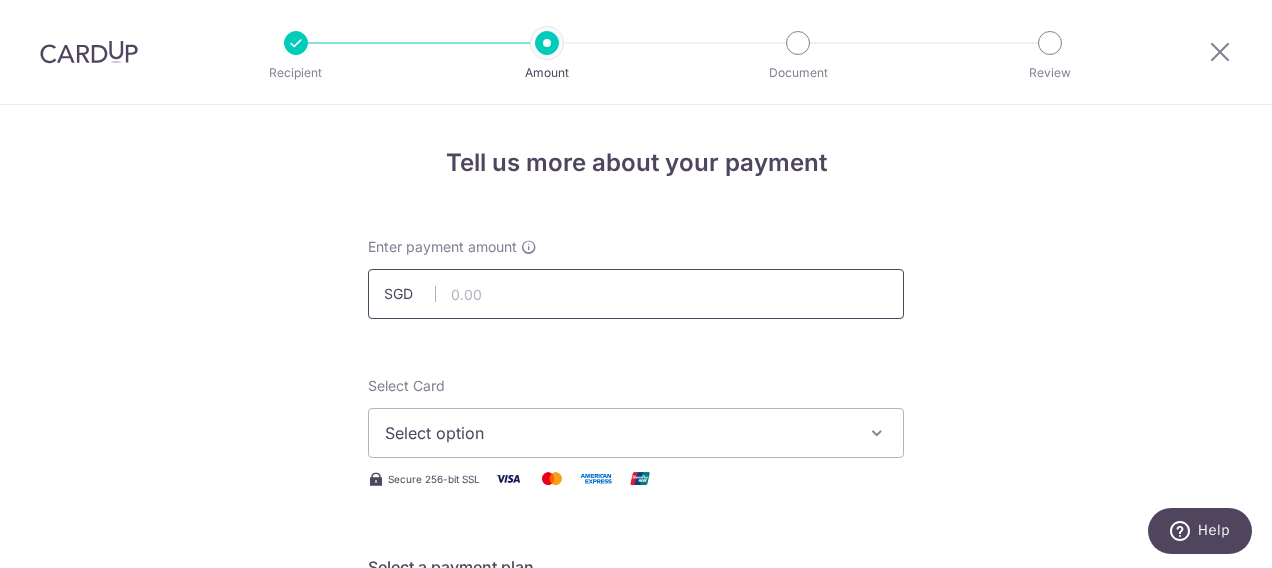 click at bounding box center (636, 294) 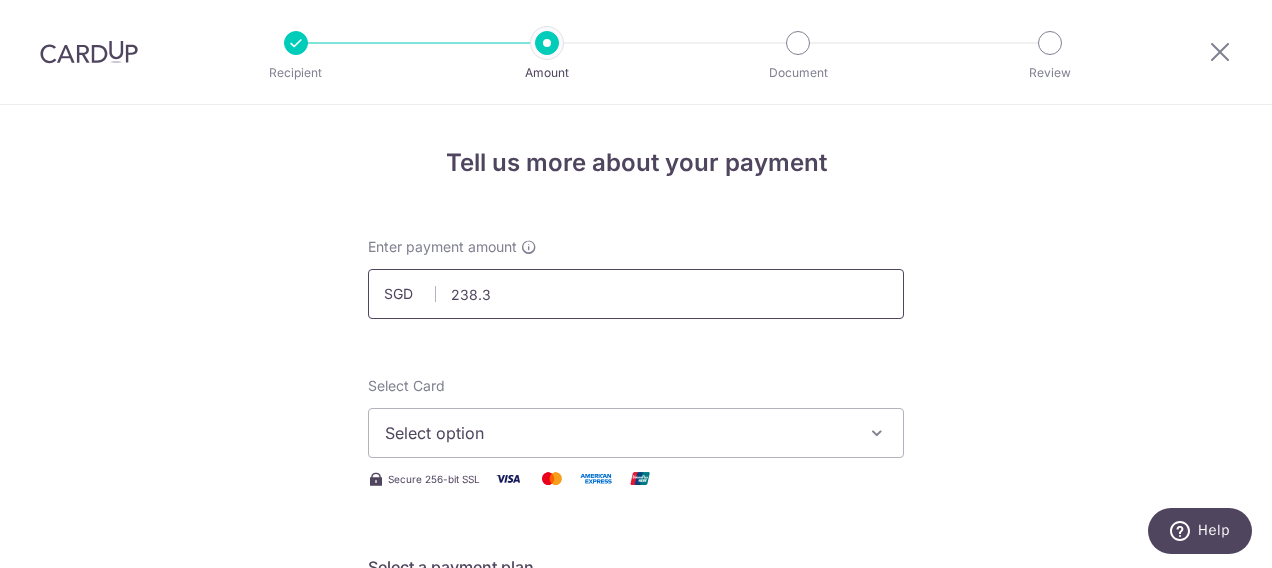 type on "238.36" 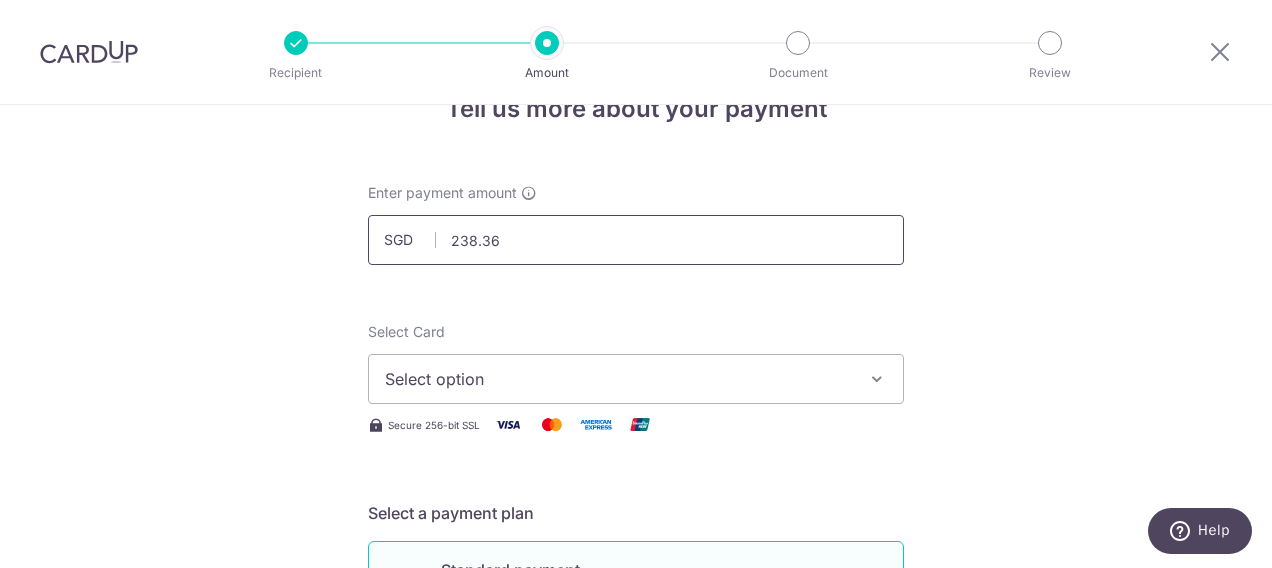 scroll, scrollTop: 100, scrollLeft: 0, axis: vertical 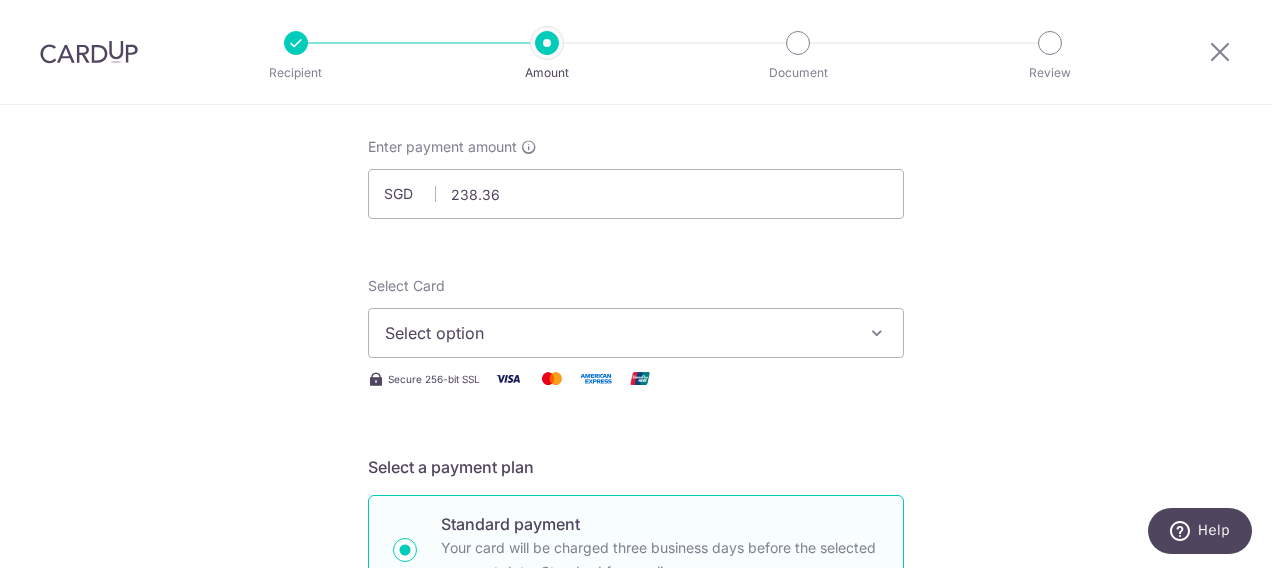 click on "Select option" at bounding box center (618, 333) 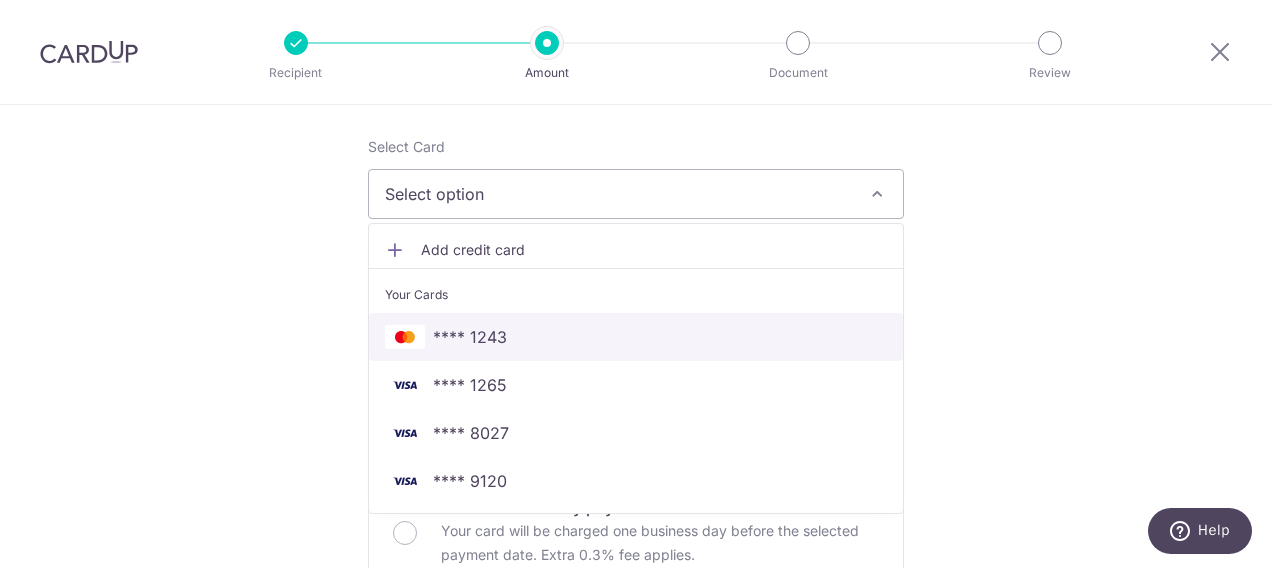 scroll, scrollTop: 300, scrollLeft: 0, axis: vertical 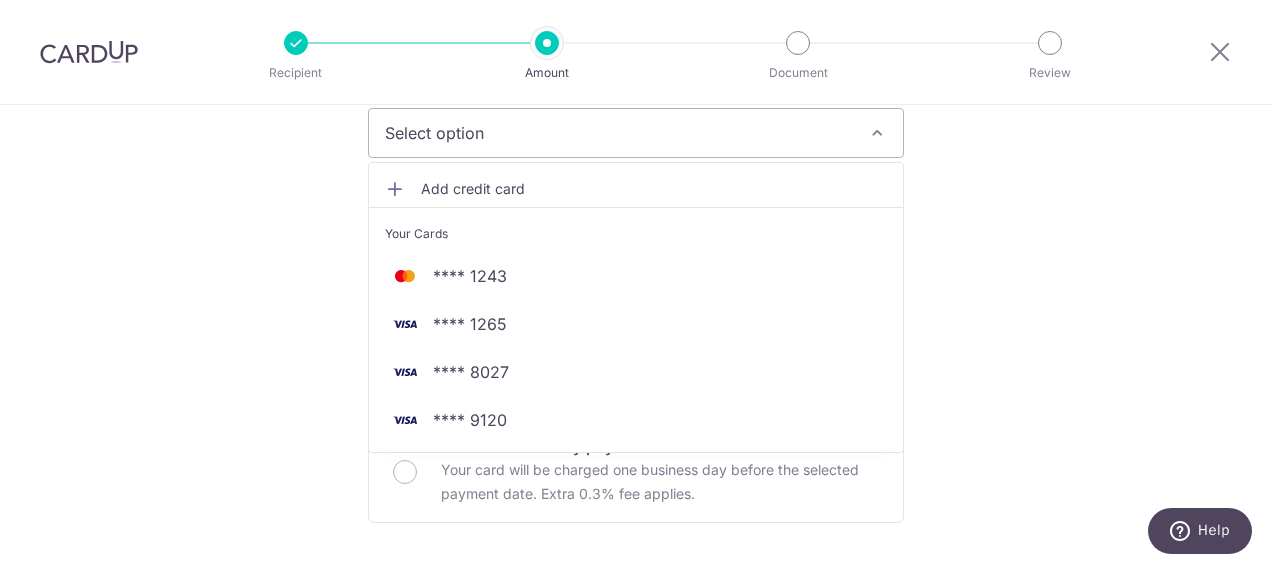 click on "Add credit card" at bounding box center [654, 189] 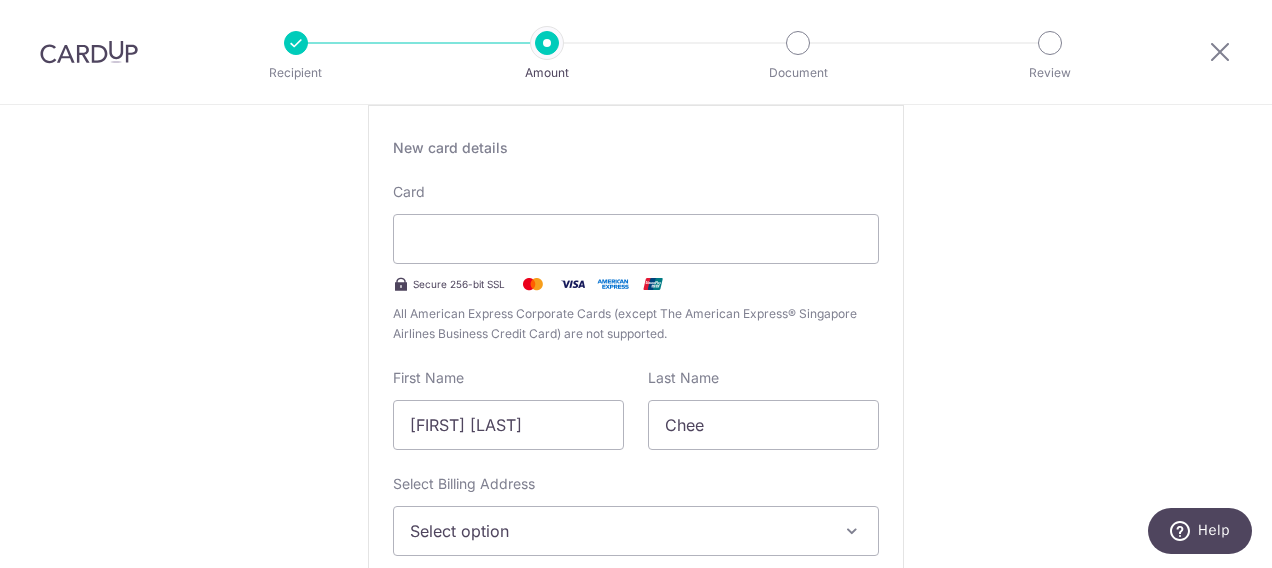 scroll, scrollTop: 400, scrollLeft: 0, axis: vertical 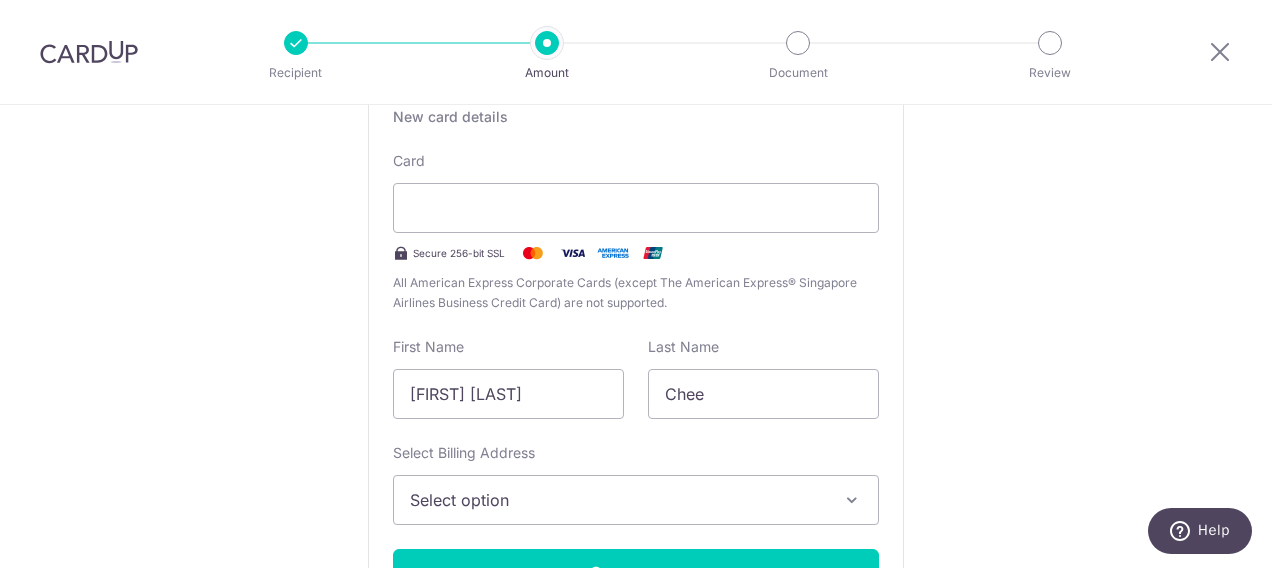 click on "New card details
Card
Secure 256-bit SSL
All American Express Corporate Cards (except The American Express® Singapore Airlines Business Credit Card) are not supported.
First Name
Yuan Loong
Last Name
Chee
Select Billing Address
Select option
Add Billing Address
My Billing Addresses
278C Compassvale Bow, #11-569, Singapore, Singapore-543278" at bounding box center [636, 361] 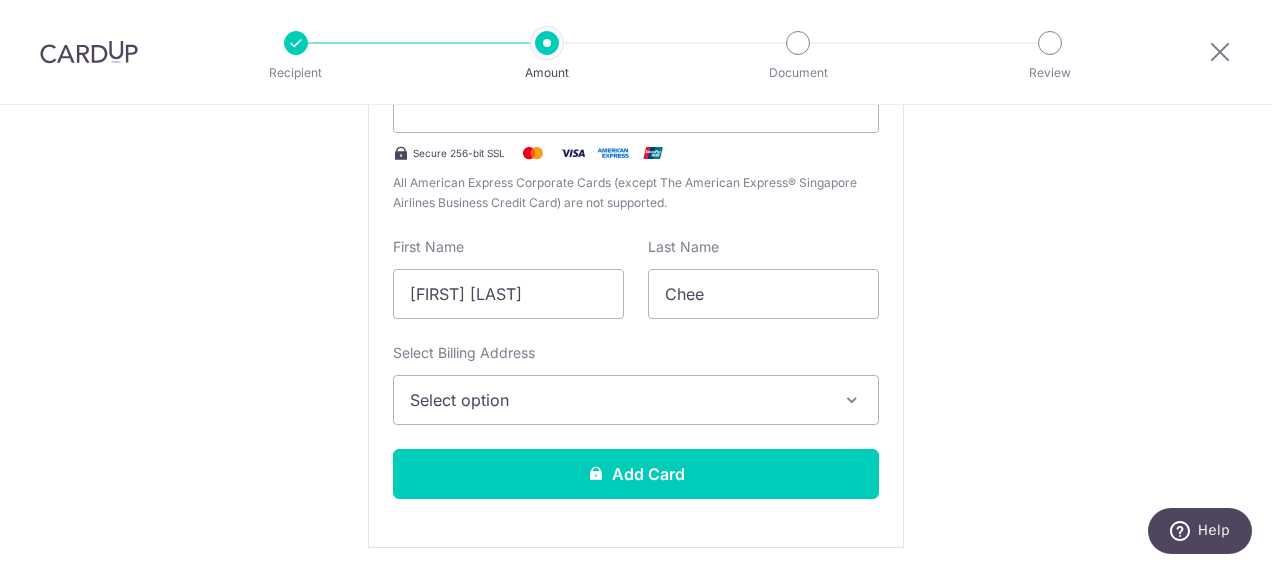 click on "New card details
Card
Secure 256-bit SSL
All American Express Corporate Cards (except The American Express® Singapore Airlines Business Credit Card) are not supported.
First Name
Yuan Loong
Last Name
Chee
Select Billing Address
Select option
Add Billing Address
My Billing Addresses
278C Compassvale Bow, #11-569, Singapore, Singapore-543278" at bounding box center [636, 261] 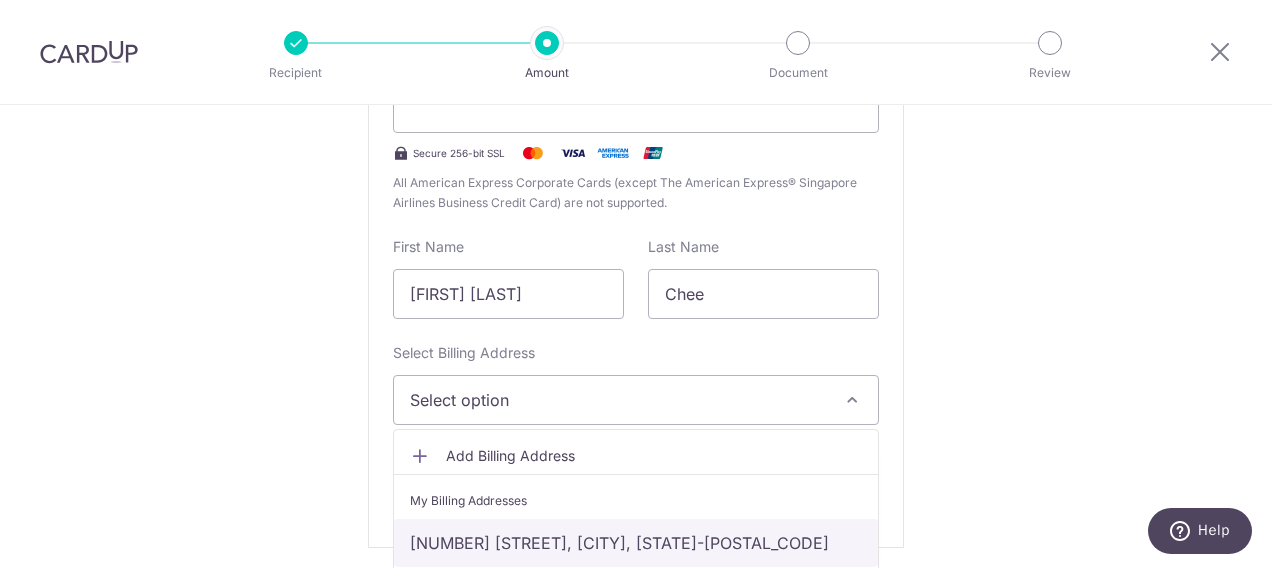click on "[NUMBER] [STREET], [UNIT_NUMBER], [CITY], [COUNTRY], [POSTAL_CODE]" at bounding box center [636, 543] 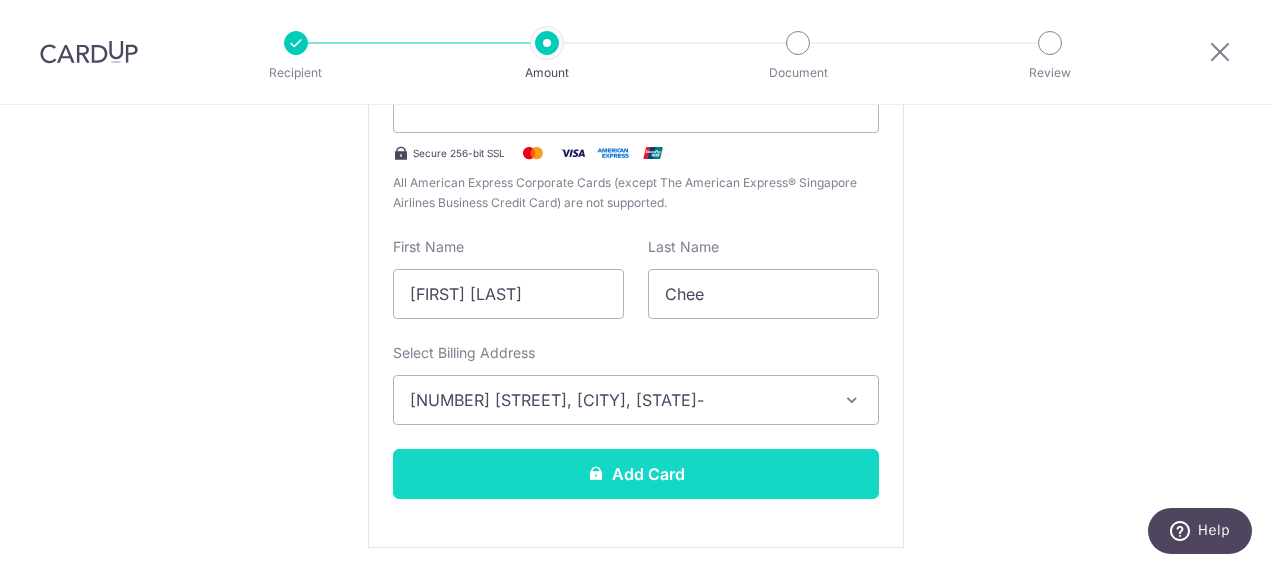click on "Add Card" at bounding box center [636, 474] 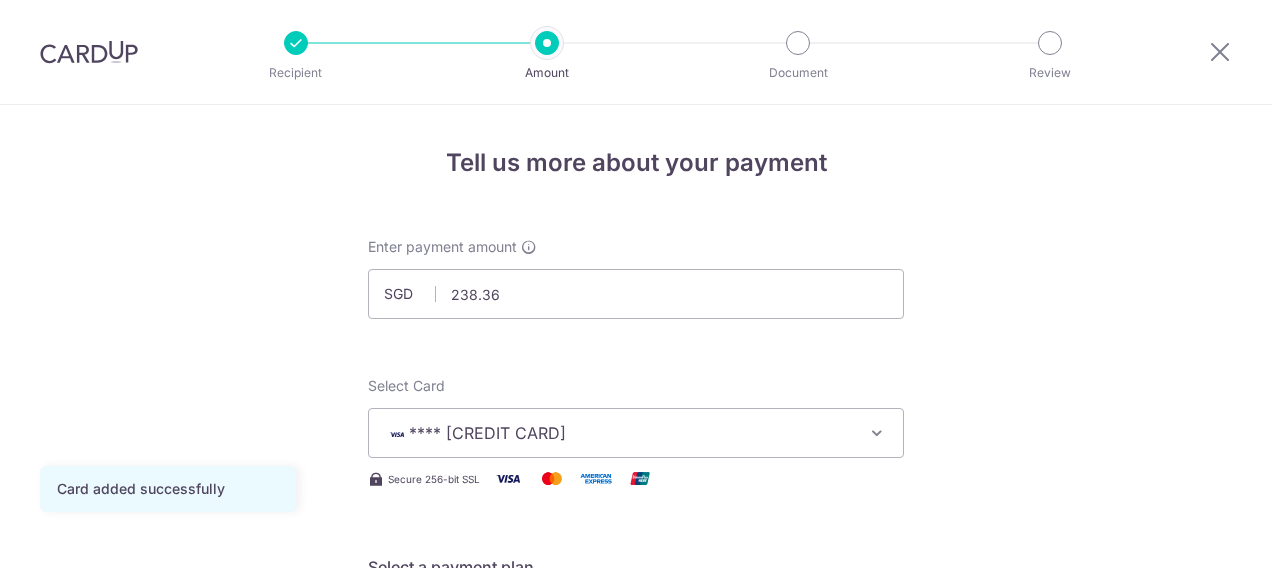 scroll, scrollTop: 0, scrollLeft: 0, axis: both 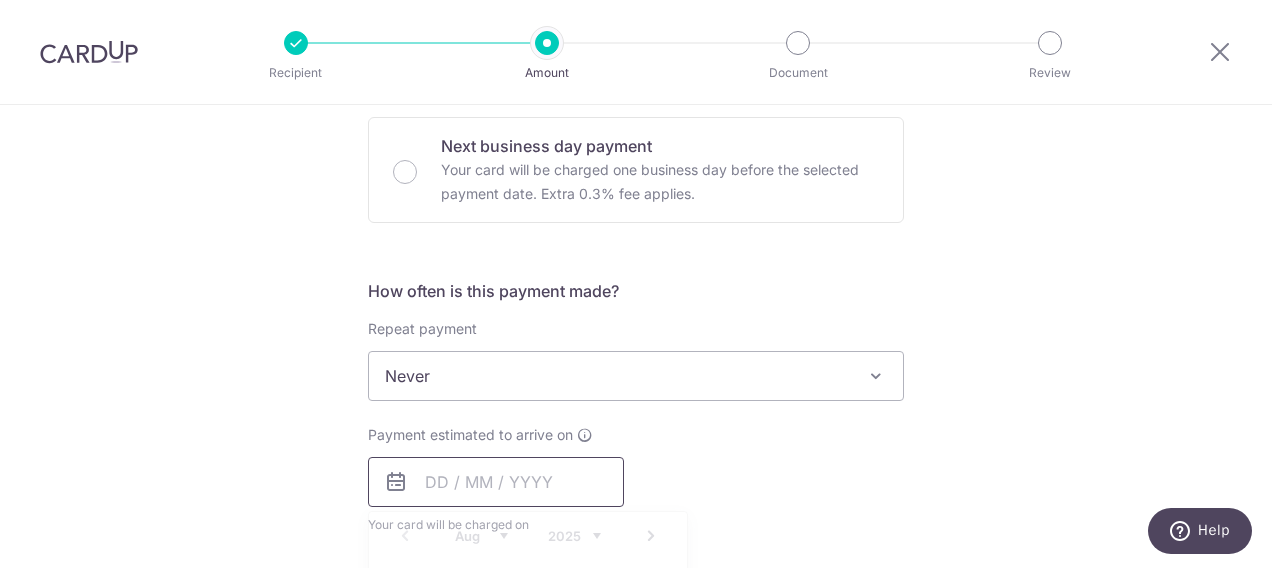 click at bounding box center (496, 482) 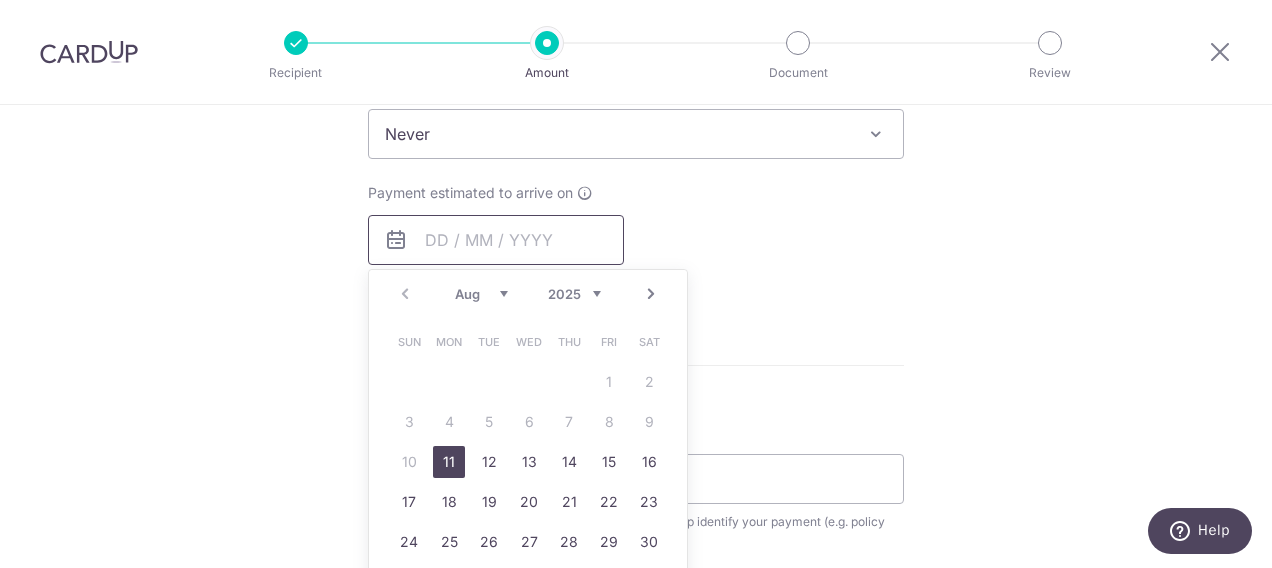 scroll, scrollTop: 900, scrollLeft: 0, axis: vertical 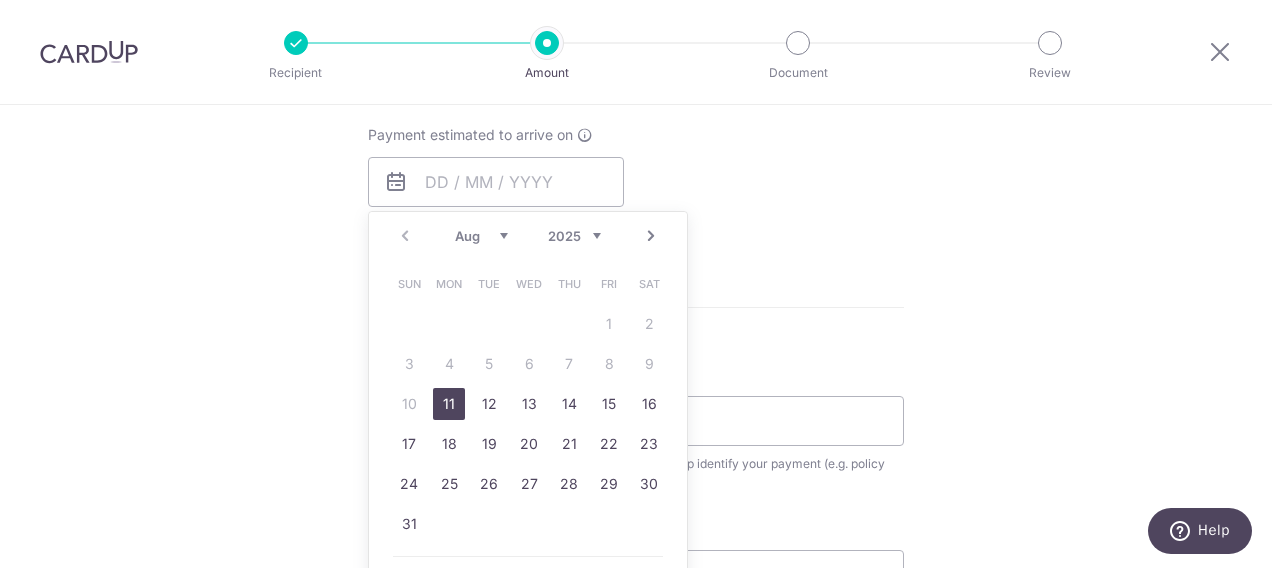 click on "11" at bounding box center (449, 404) 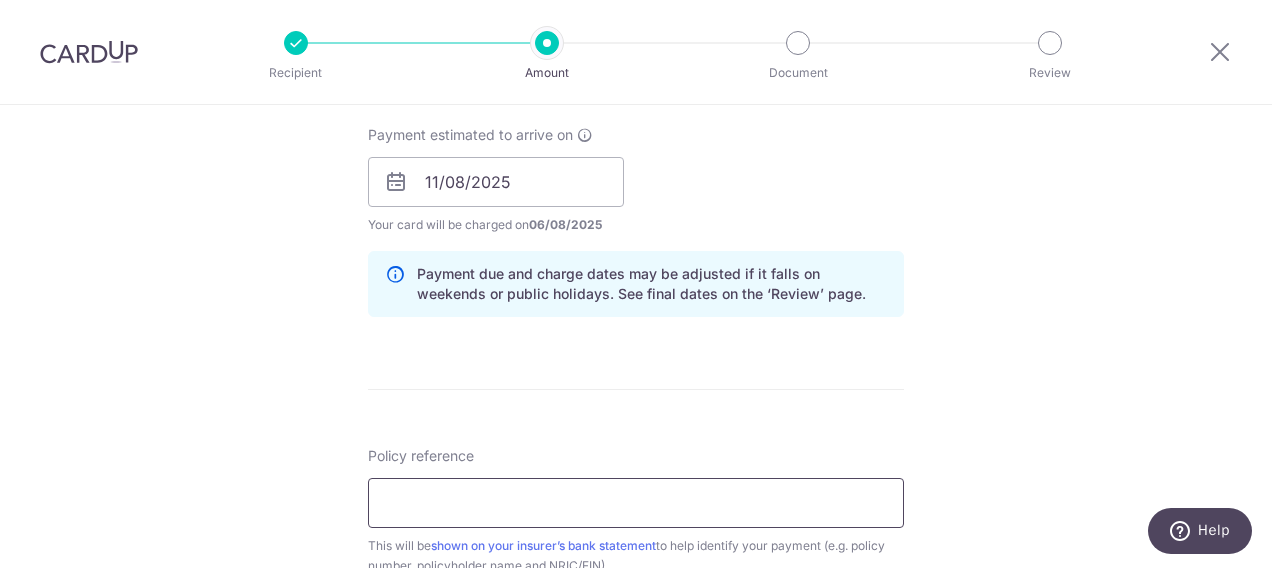 click on "Policy reference" at bounding box center (636, 503) 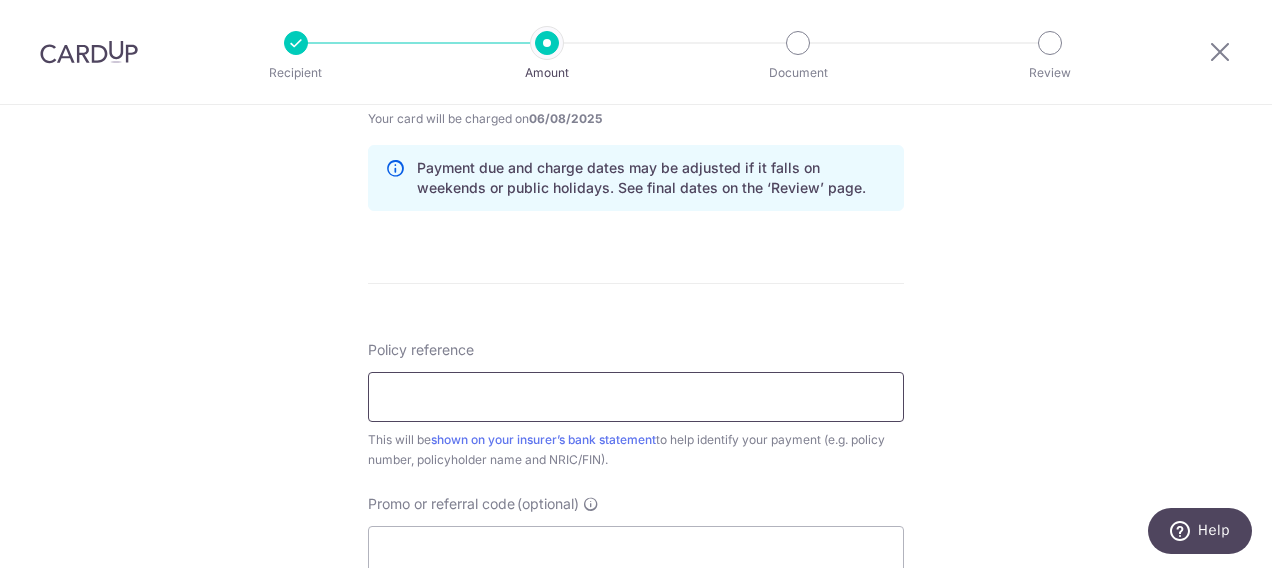 scroll, scrollTop: 1100, scrollLeft: 0, axis: vertical 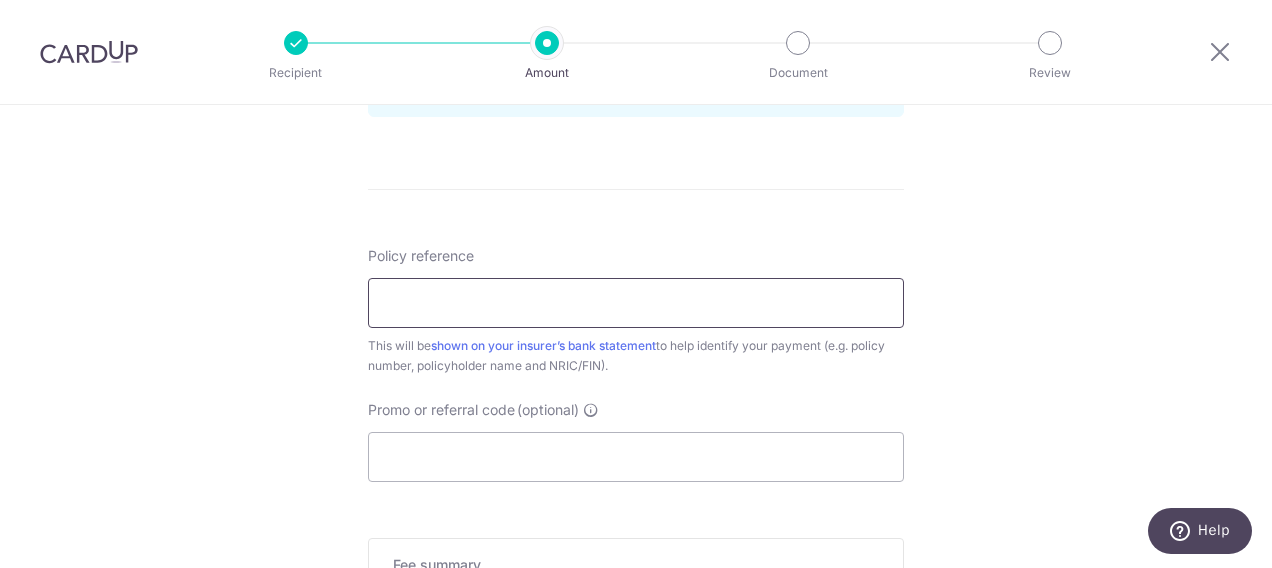 paste on "[ACCOUNT_NUMBER]" 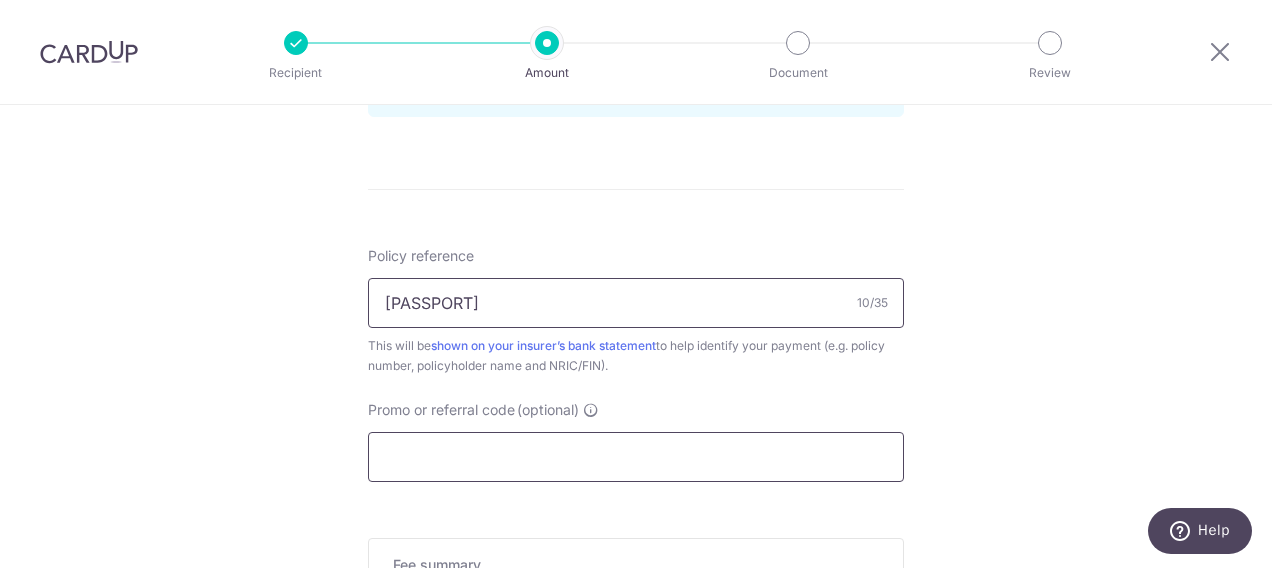 type on "[ACCOUNT_NUMBER]" 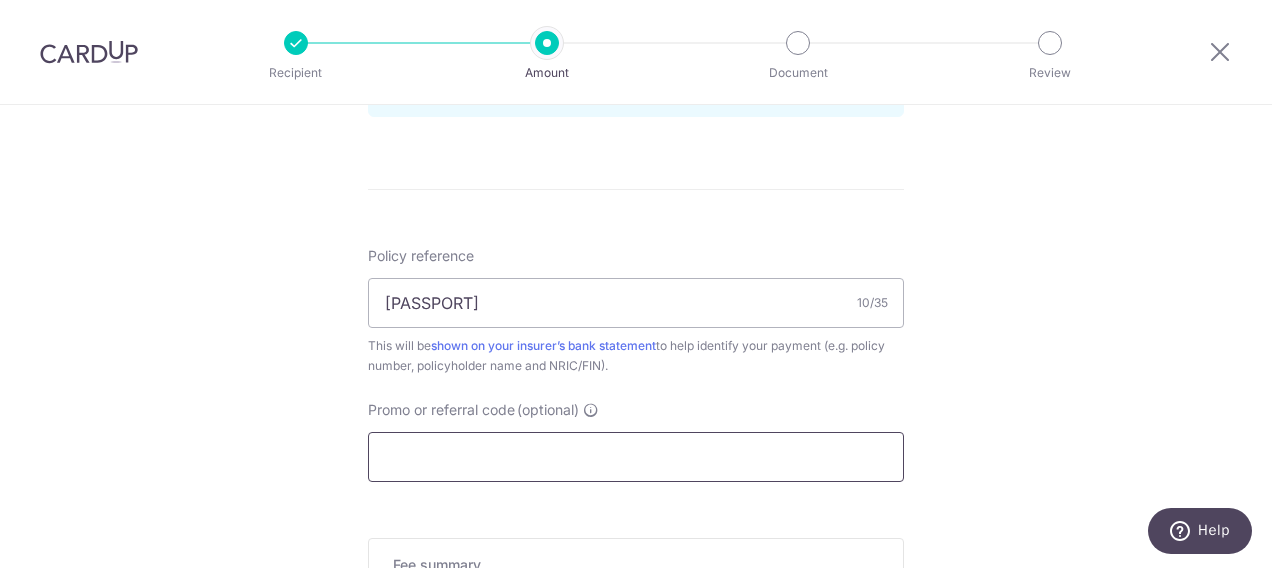 click on "Promo or referral code
(optional)" at bounding box center (636, 457) 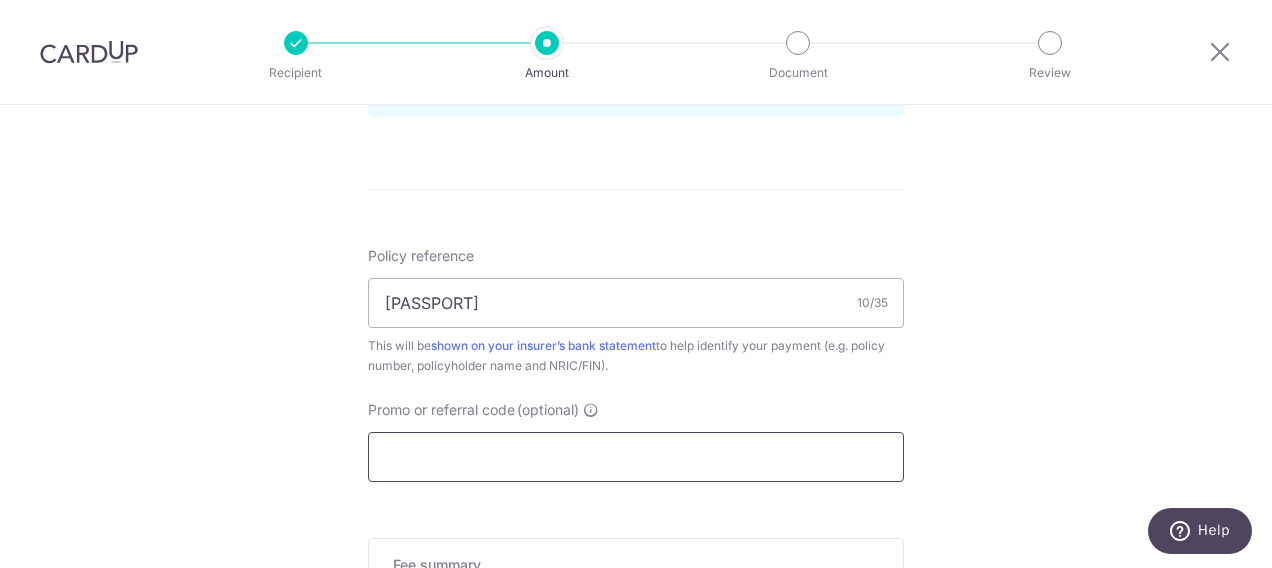 paste on "OFF225" 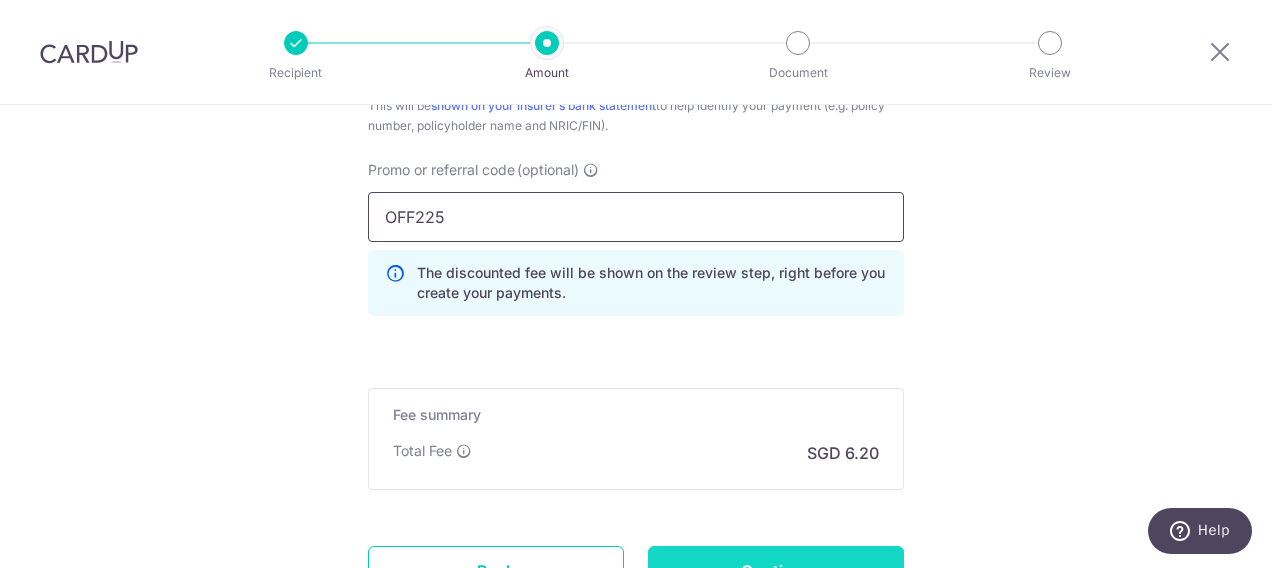 scroll, scrollTop: 1300, scrollLeft: 0, axis: vertical 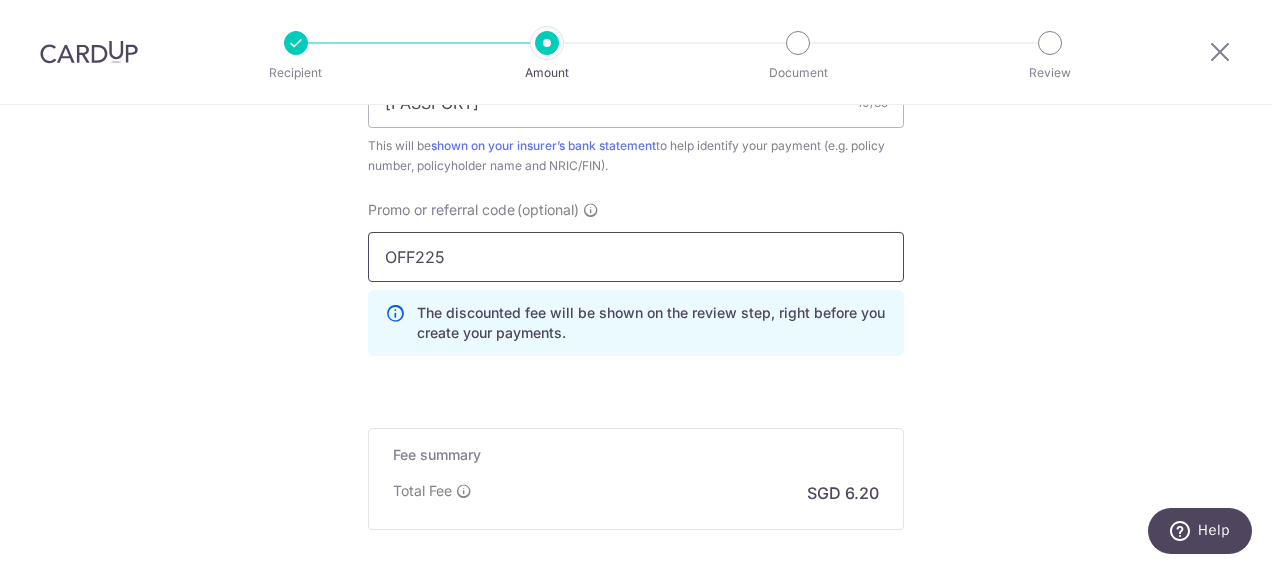 type on "OFF225" 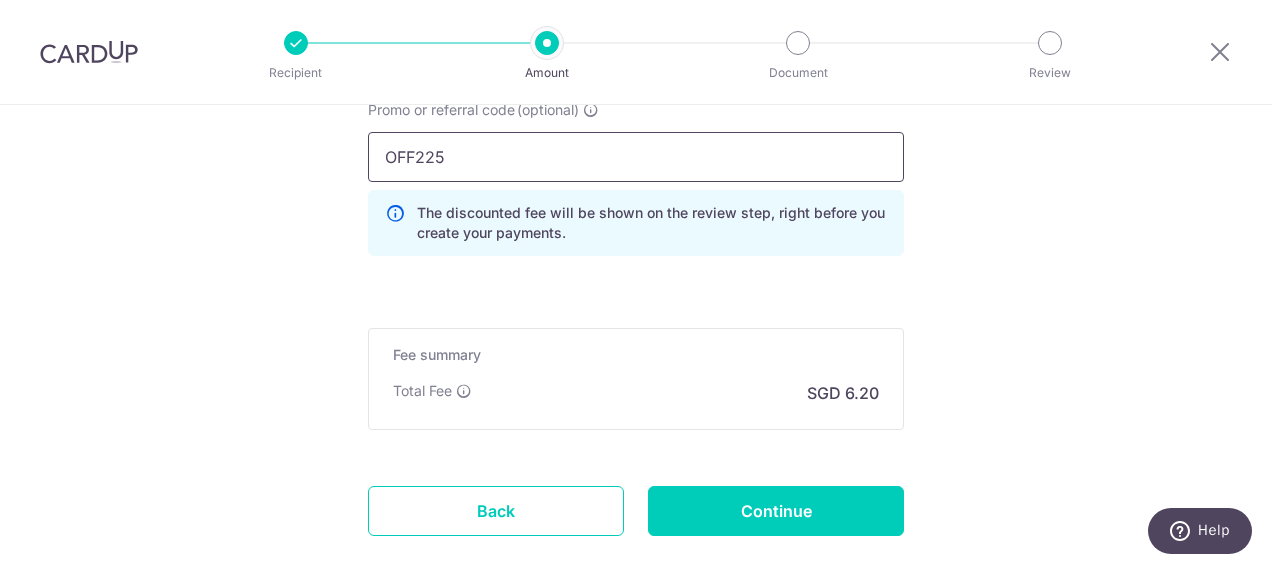 scroll, scrollTop: 1500, scrollLeft: 0, axis: vertical 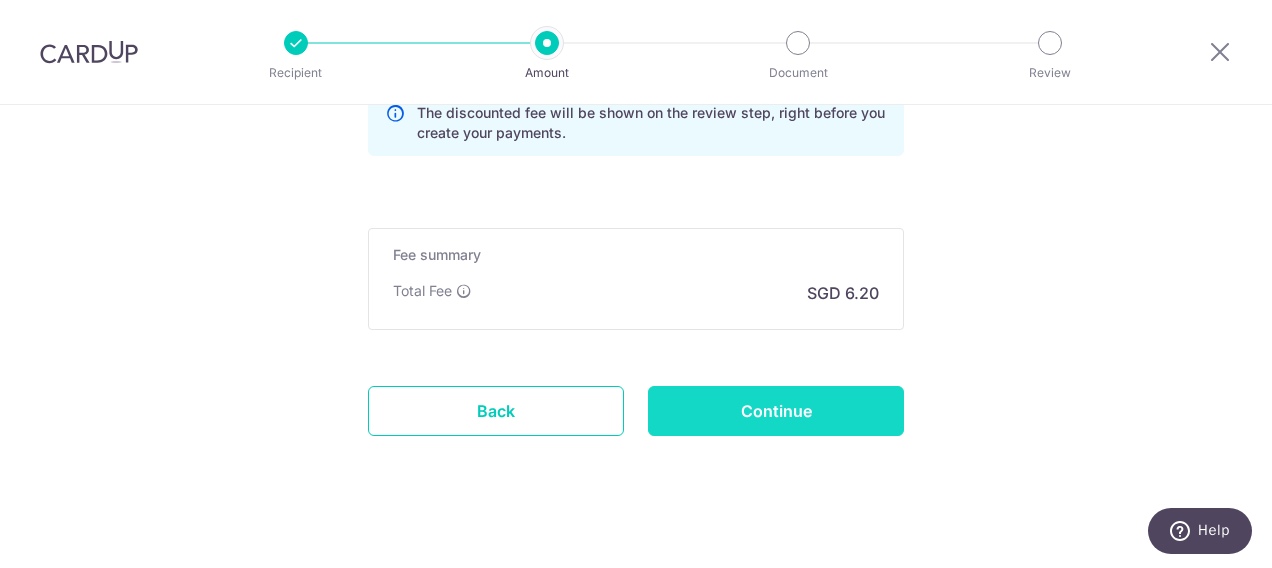 click on "Continue" at bounding box center [776, 411] 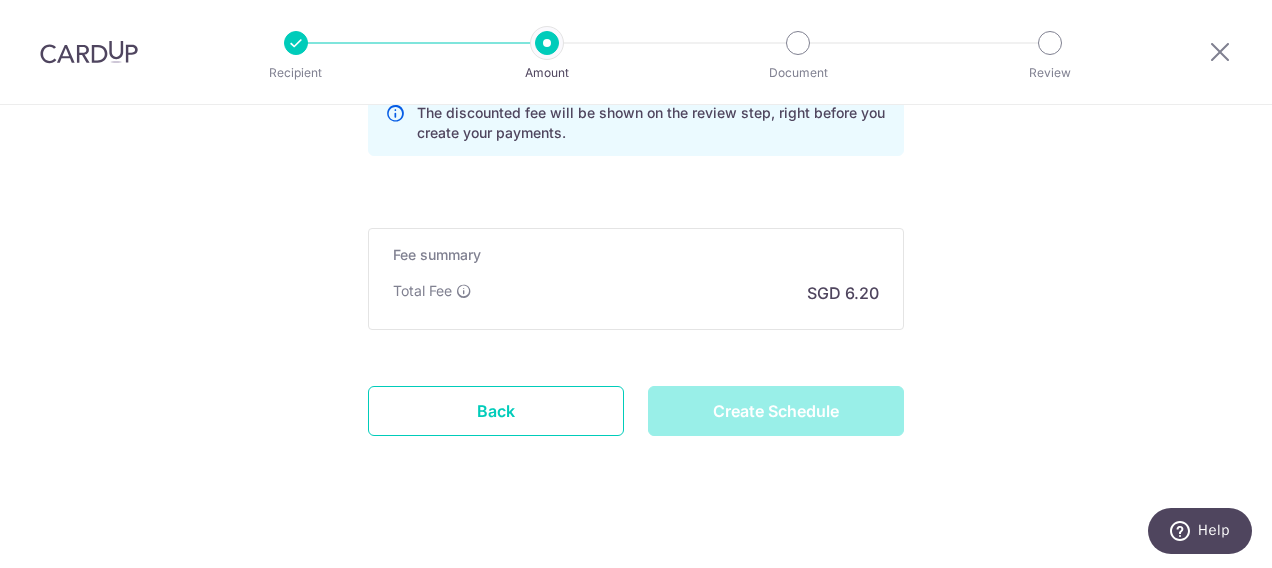 type on "Create Schedule" 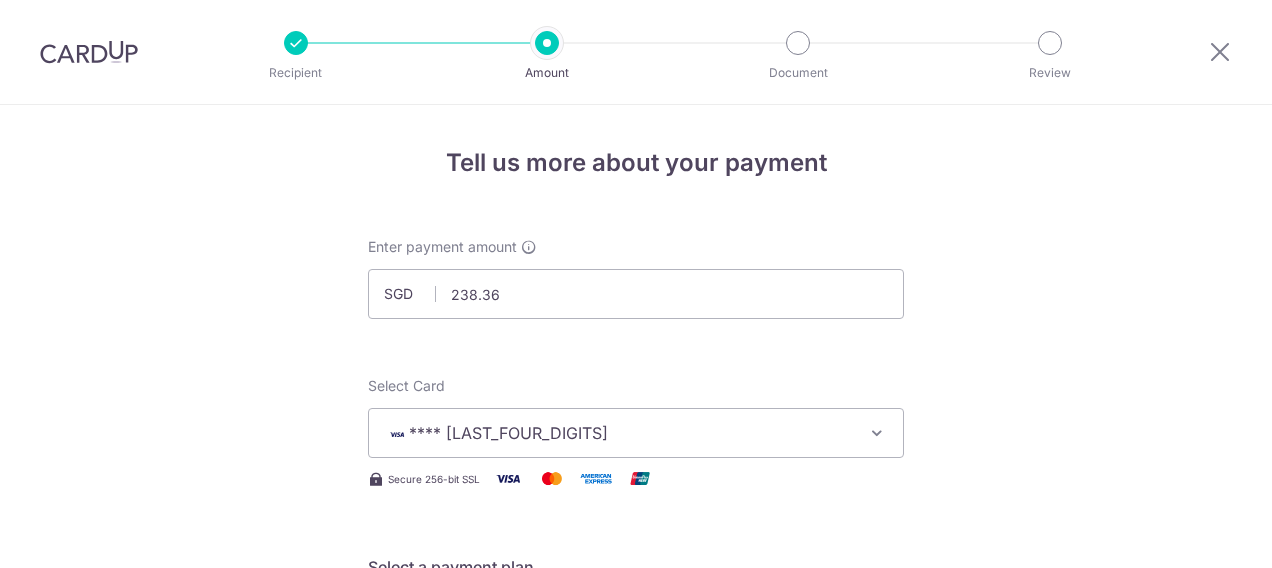 scroll, scrollTop: 0, scrollLeft: 0, axis: both 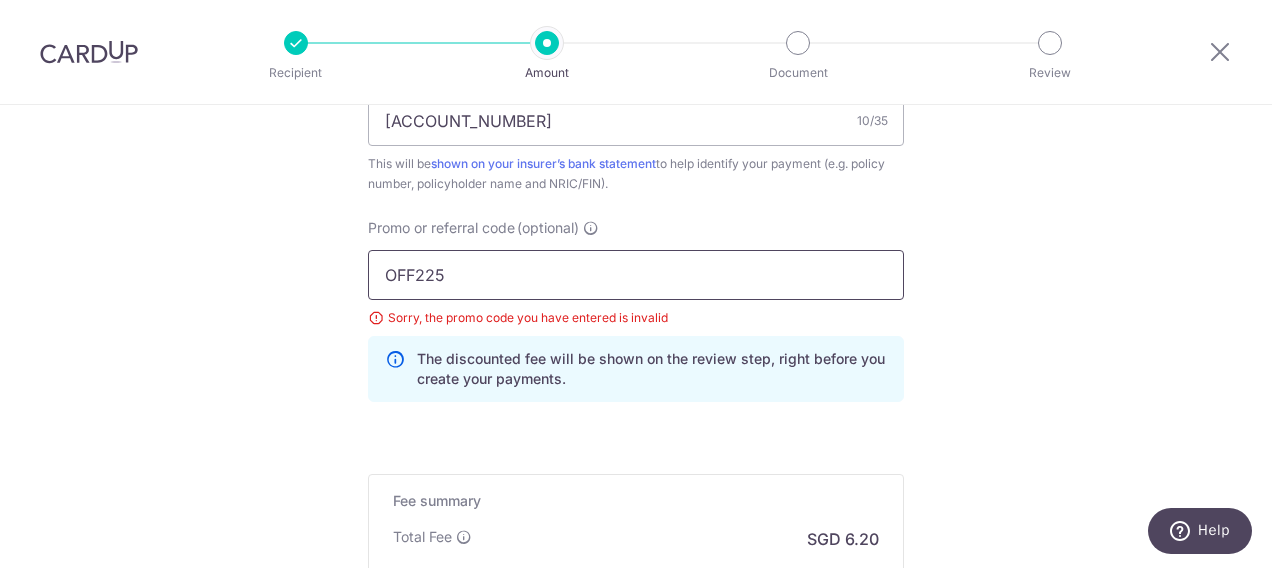 click on "OFF225" at bounding box center (636, 275) 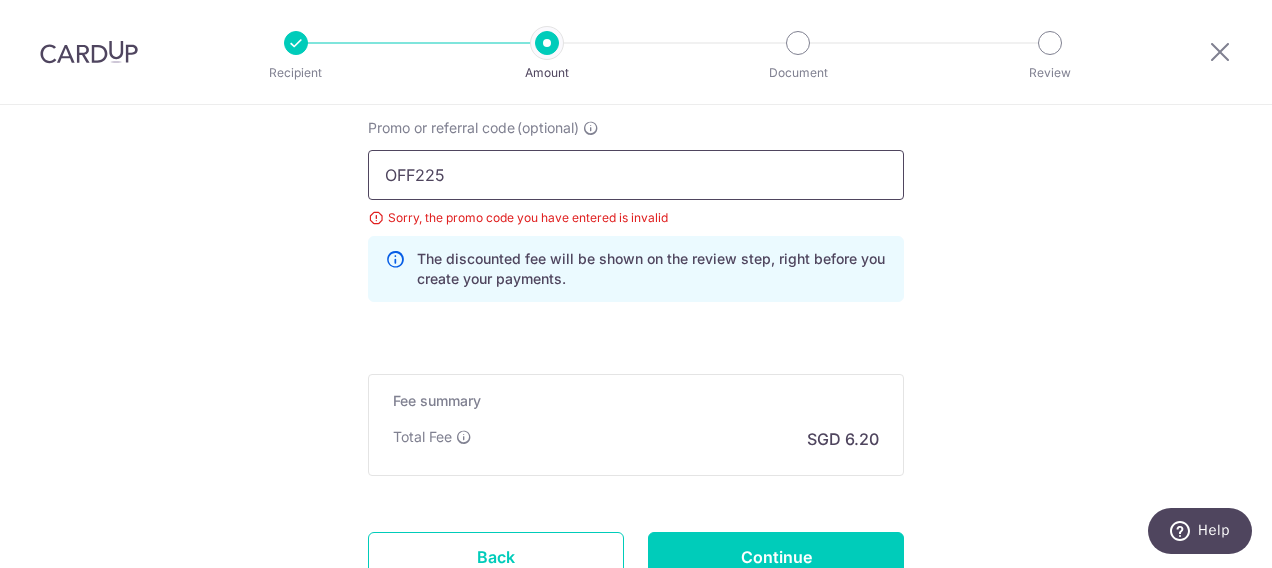 scroll, scrollTop: 1482, scrollLeft: 0, axis: vertical 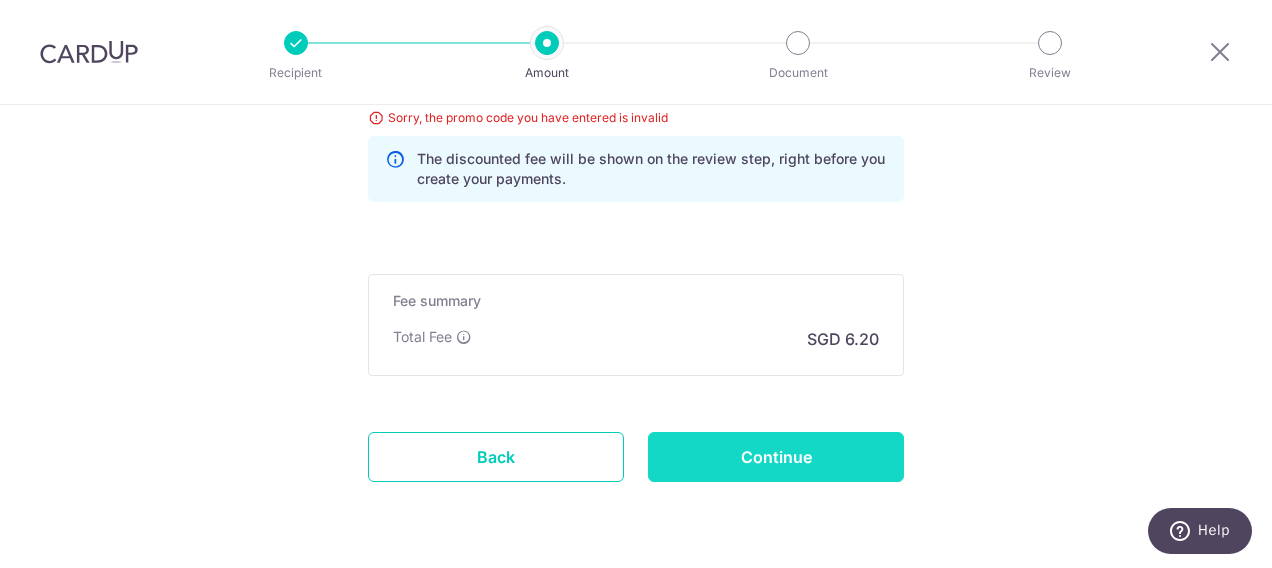 type on "OFF225" 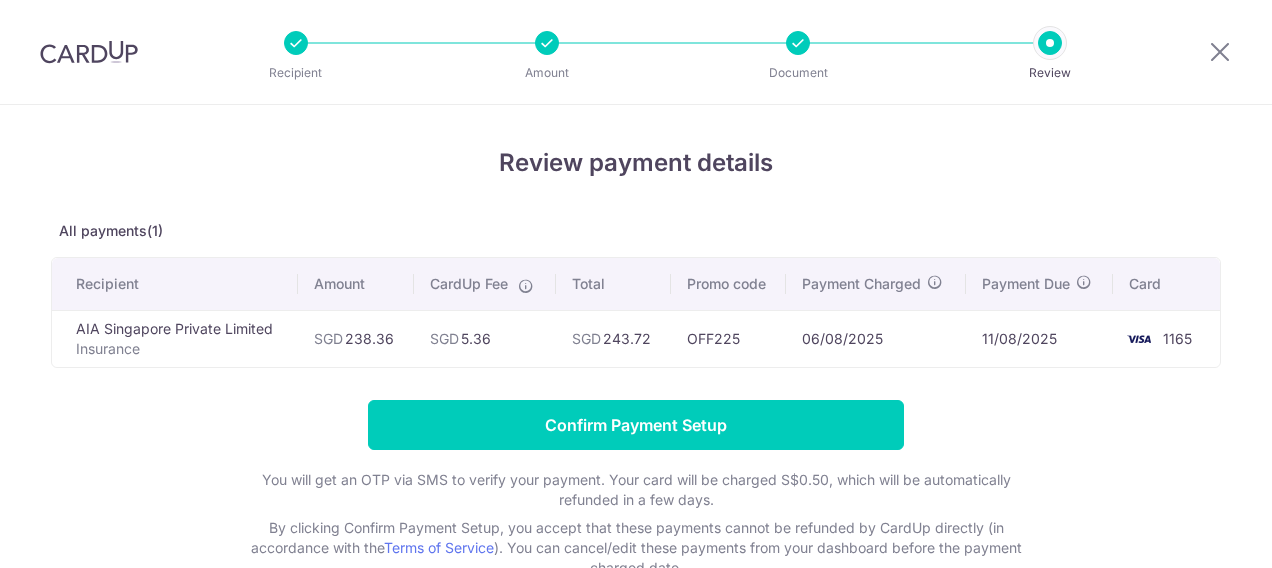 scroll, scrollTop: 0, scrollLeft: 0, axis: both 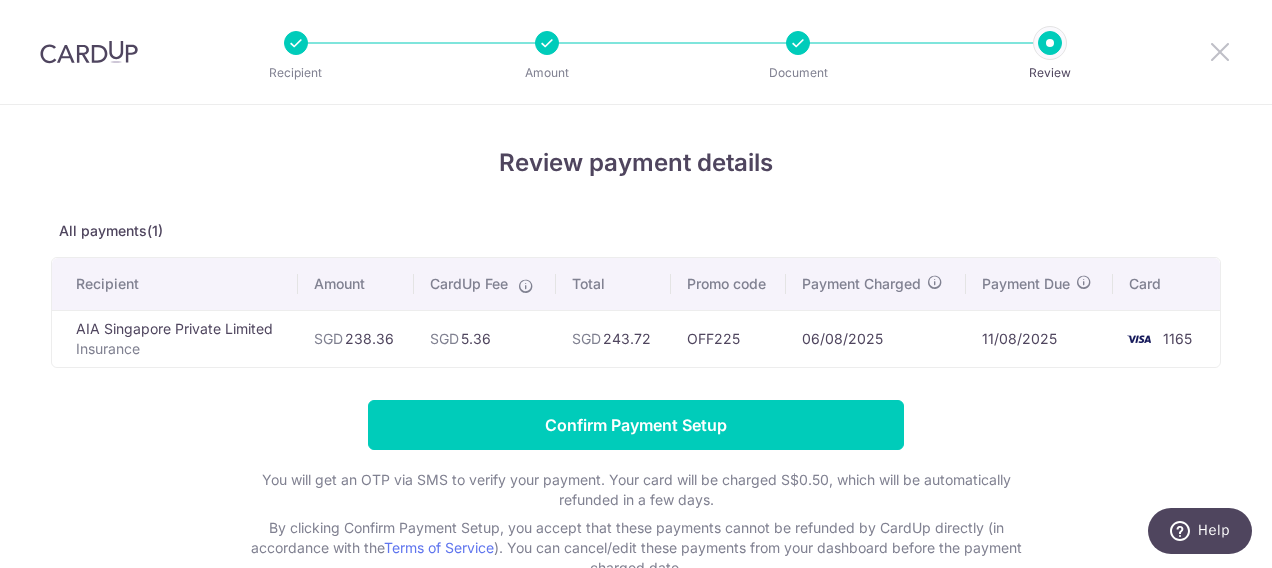 click at bounding box center [1220, 51] 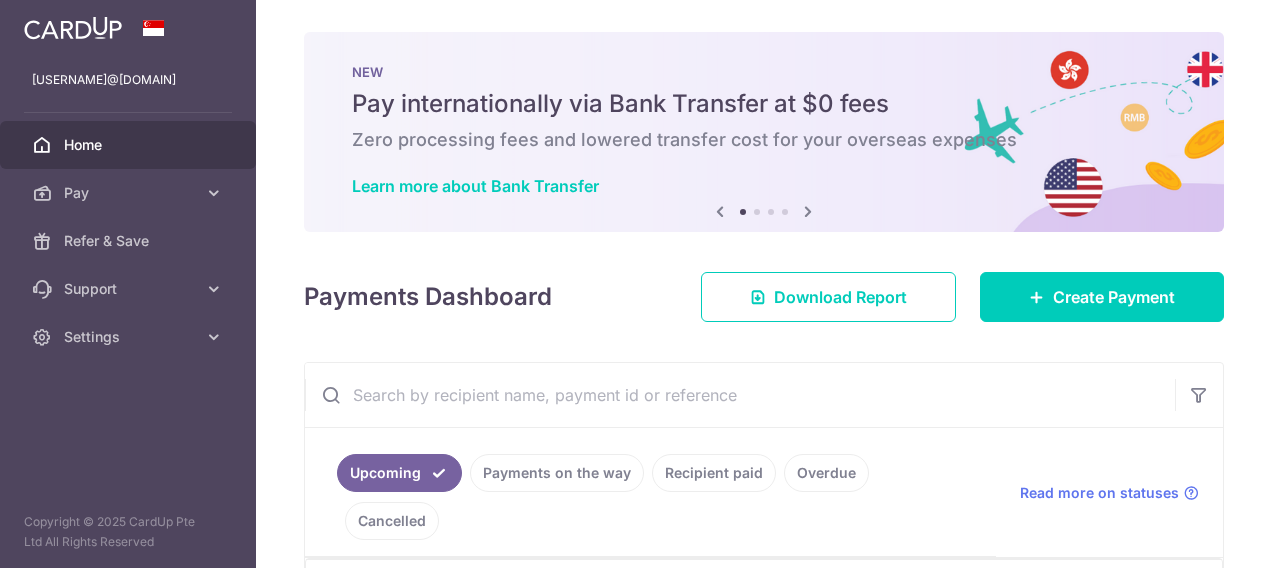 scroll, scrollTop: 0, scrollLeft: 0, axis: both 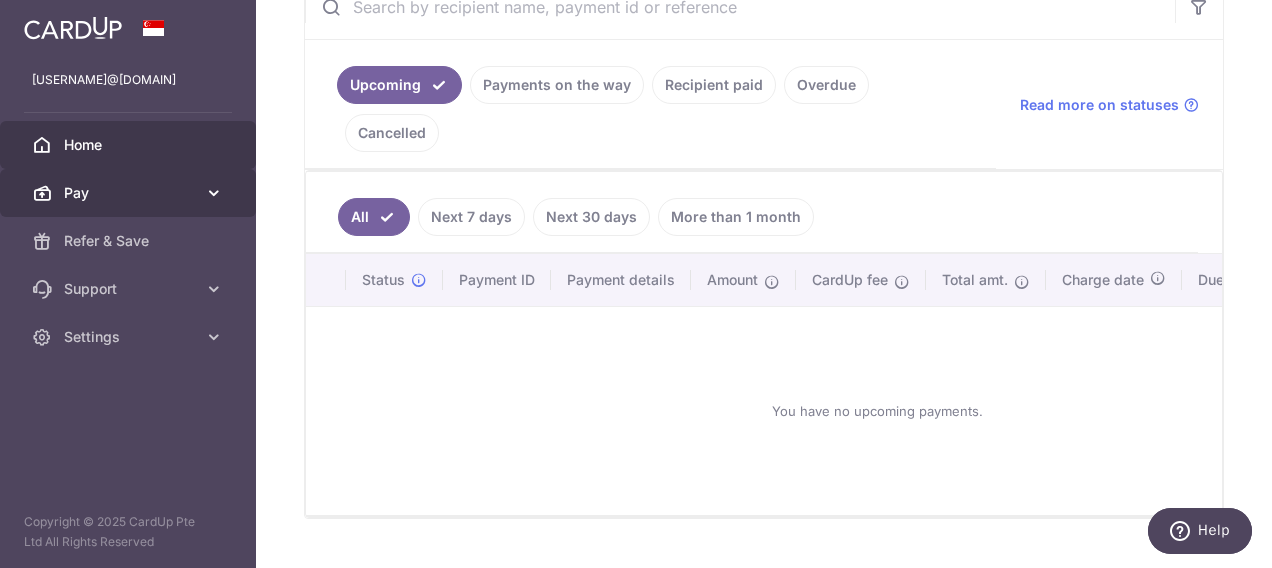click on "Pay" at bounding box center [130, 193] 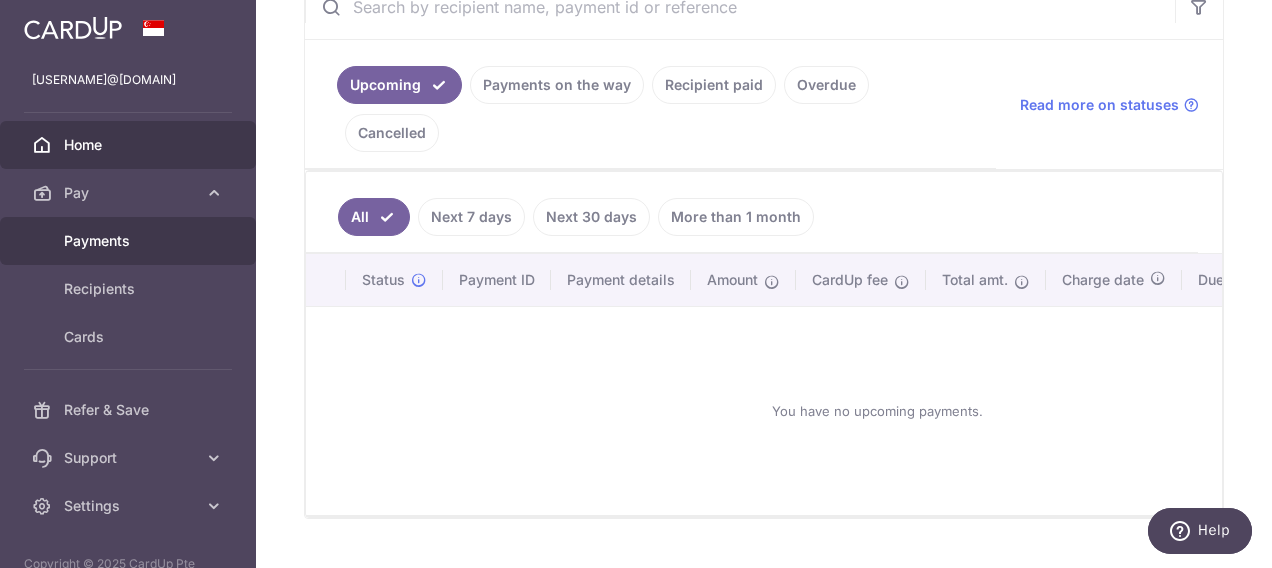 click on "Payments" at bounding box center [130, 241] 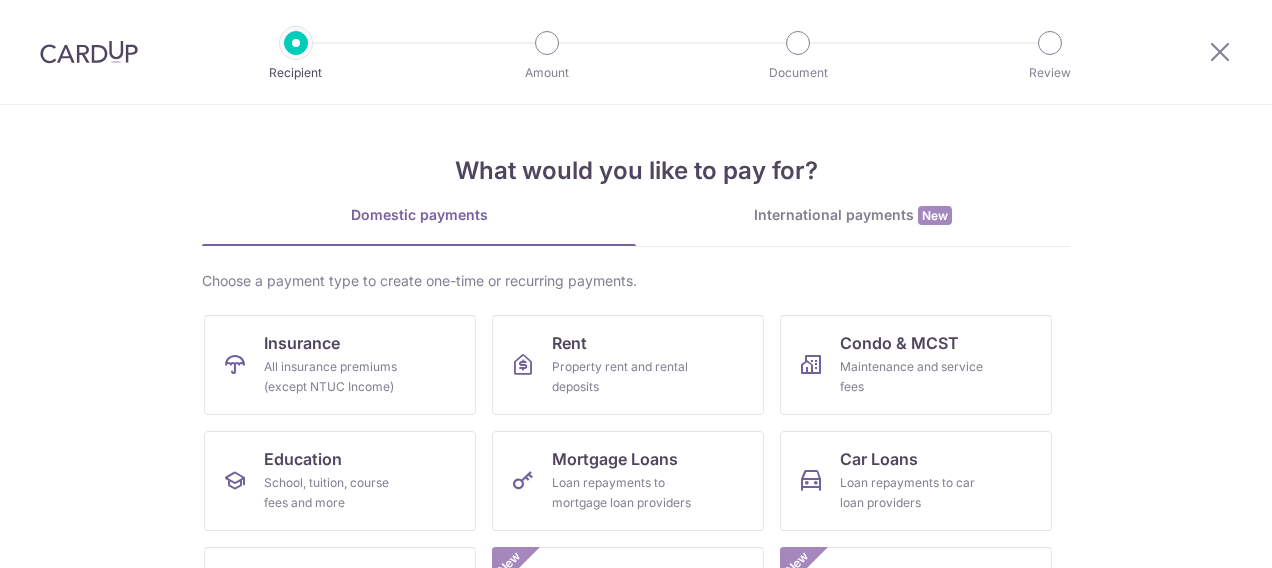 scroll, scrollTop: 0, scrollLeft: 0, axis: both 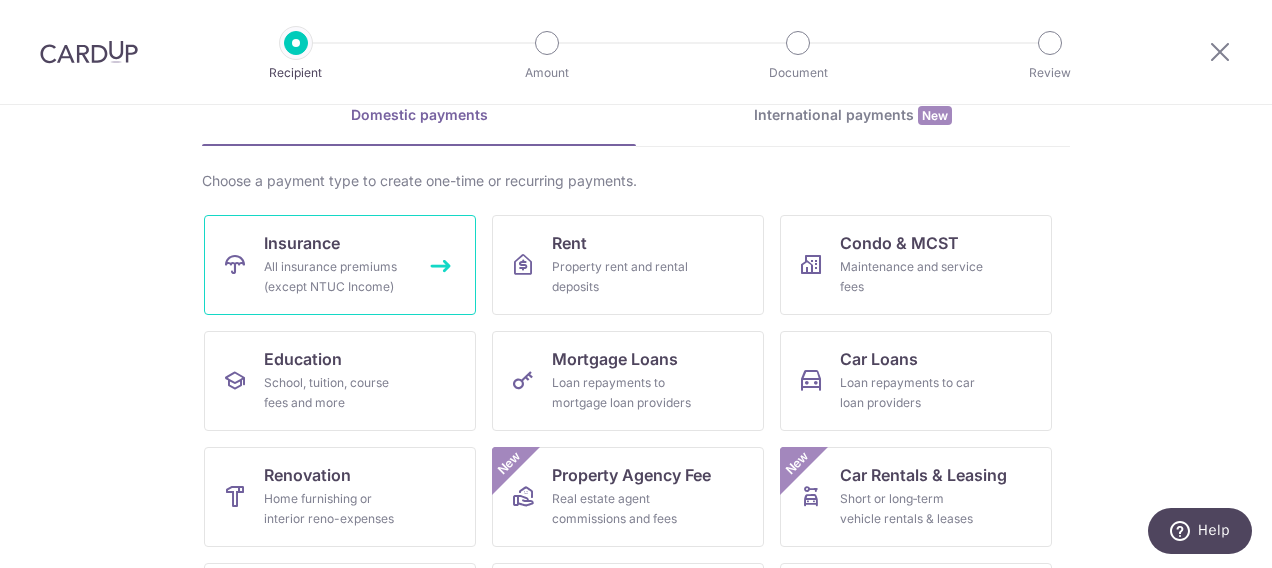 click on "All insurance premiums (except NTUC Income)" at bounding box center [336, 277] 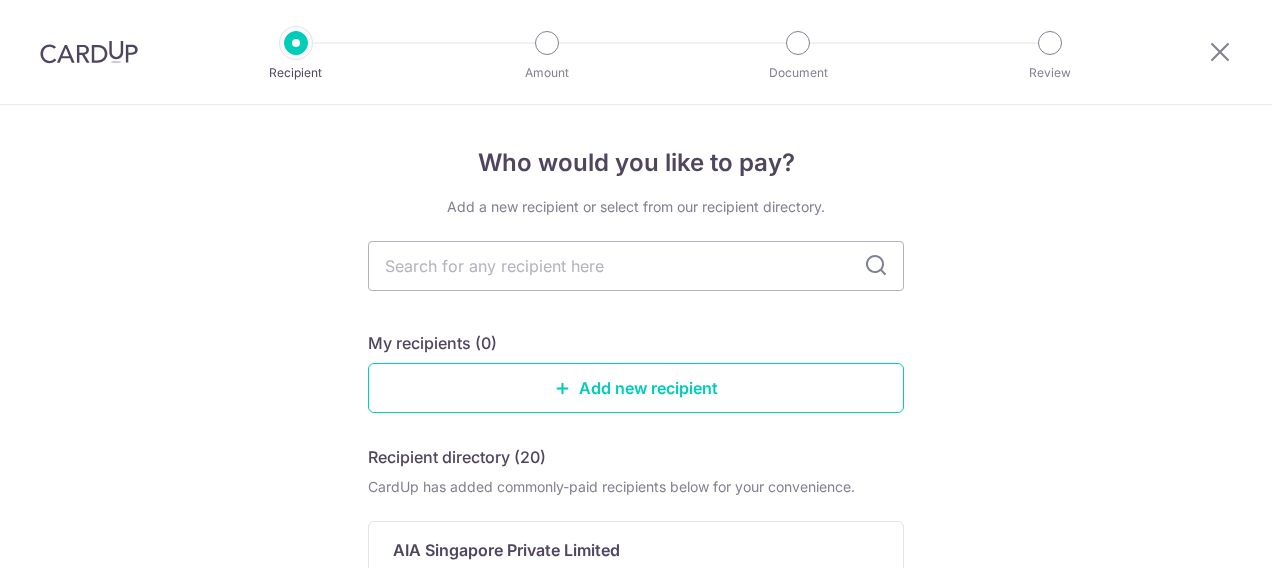scroll, scrollTop: 0, scrollLeft: 0, axis: both 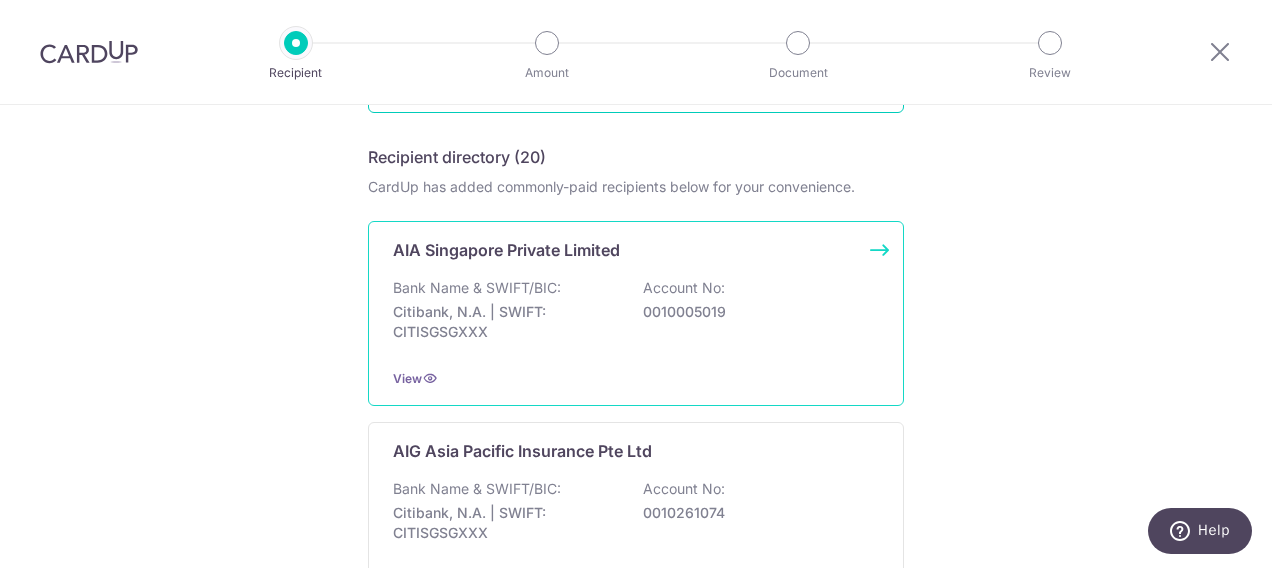 click on "0010005019" at bounding box center (755, 312) 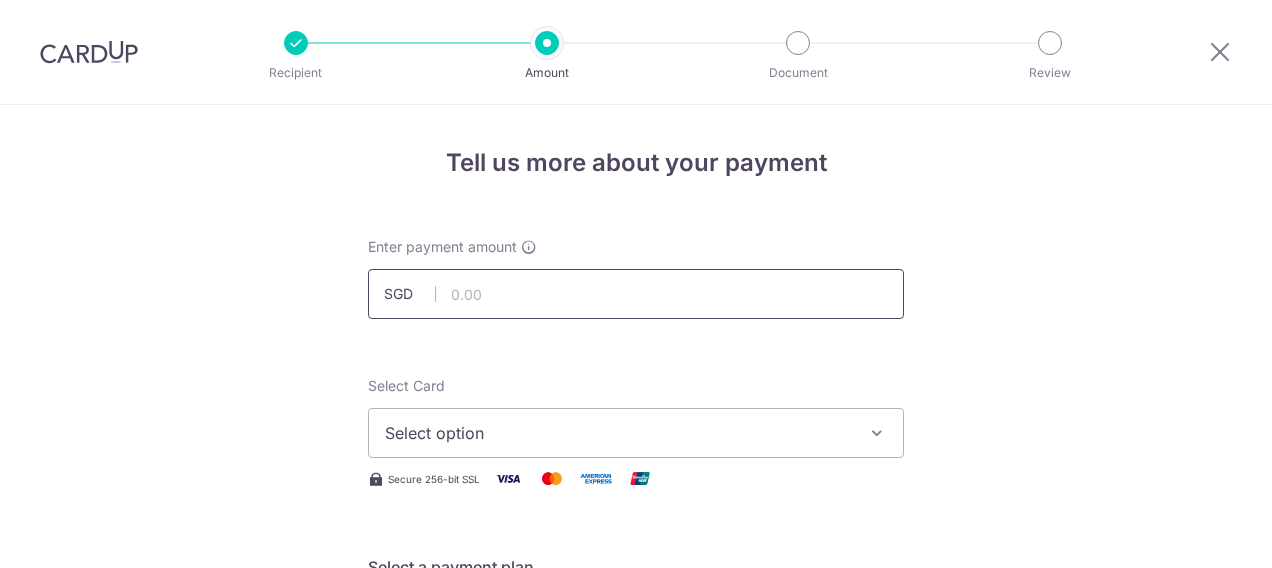scroll, scrollTop: 0, scrollLeft: 0, axis: both 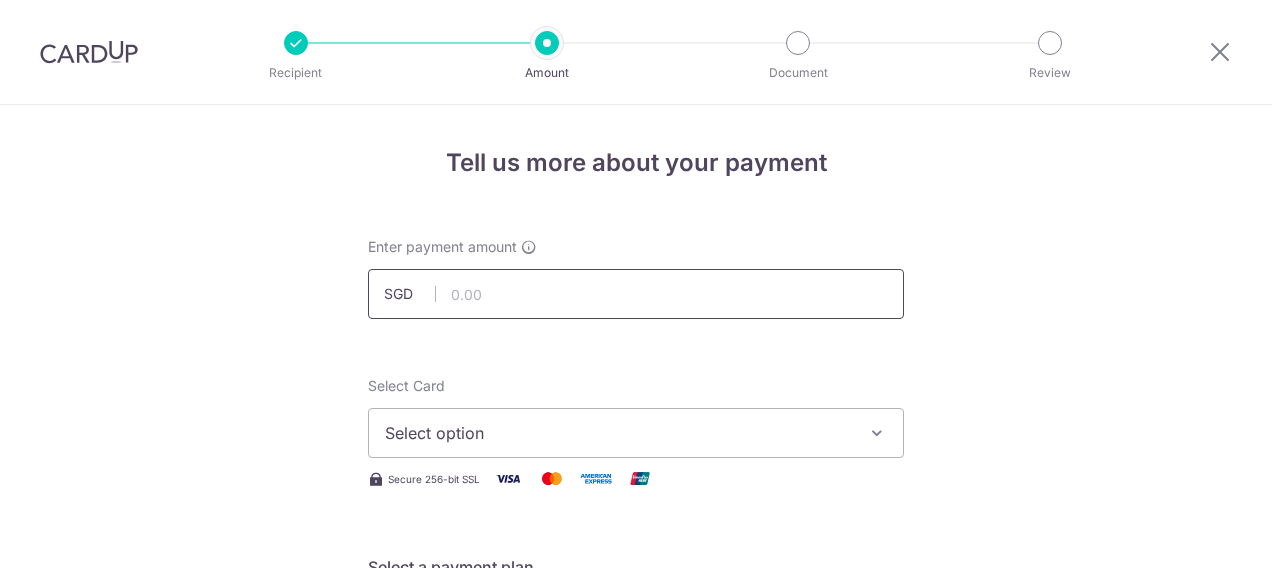 click at bounding box center [636, 294] 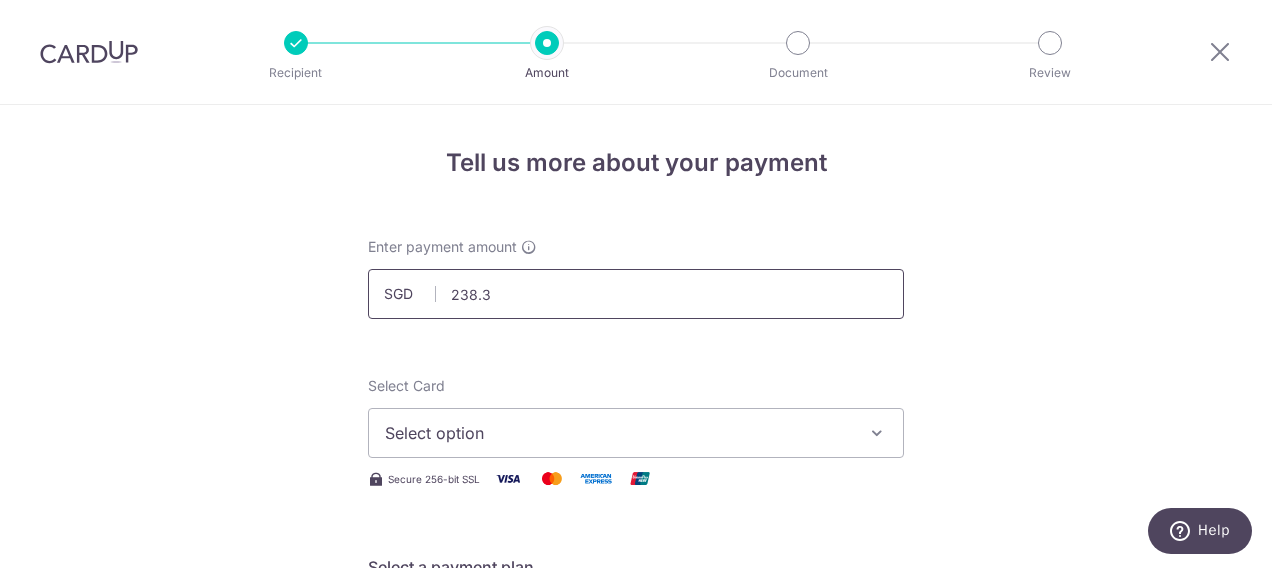 type on "238.36" 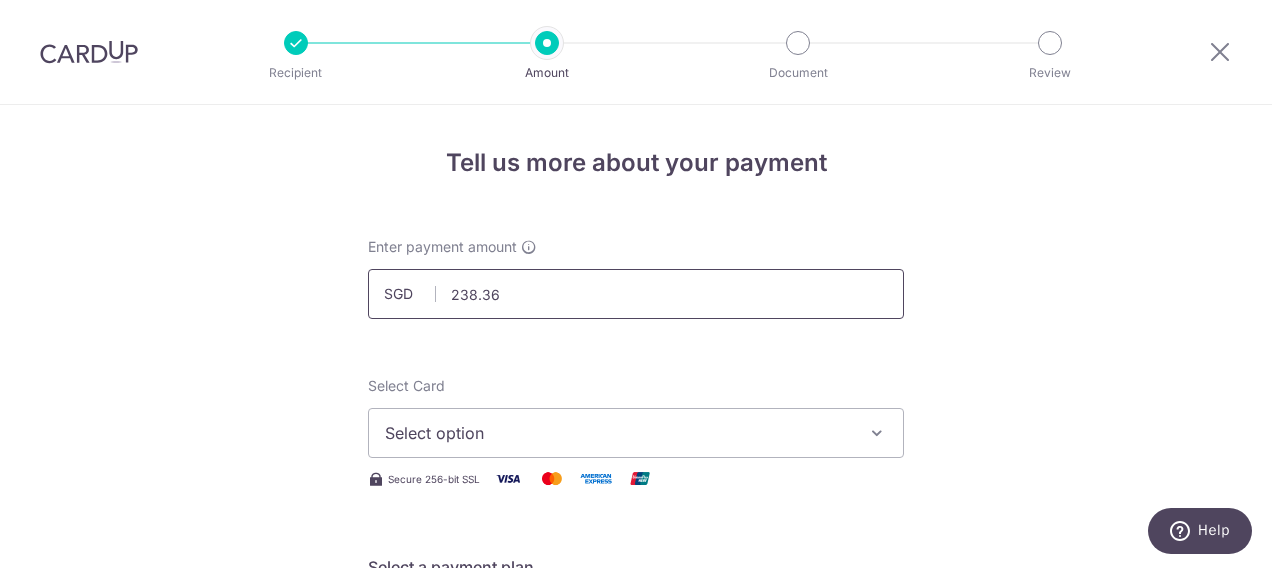 scroll, scrollTop: 100, scrollLeft: 0, axis: vertical 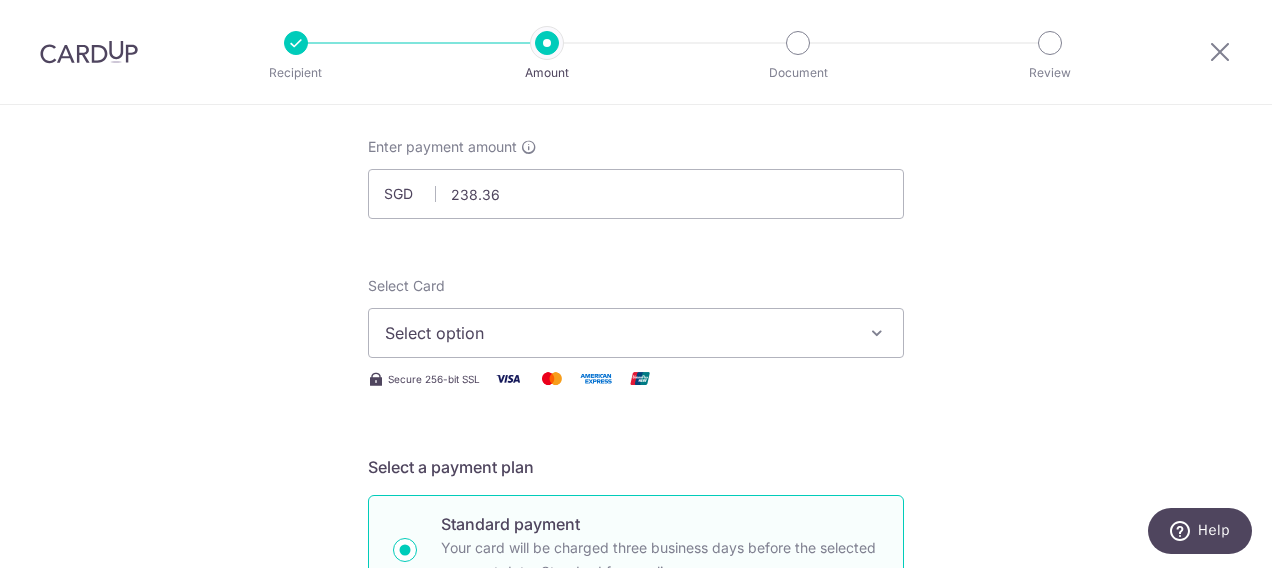 click on "Select option" at bounding box center [618, 333] 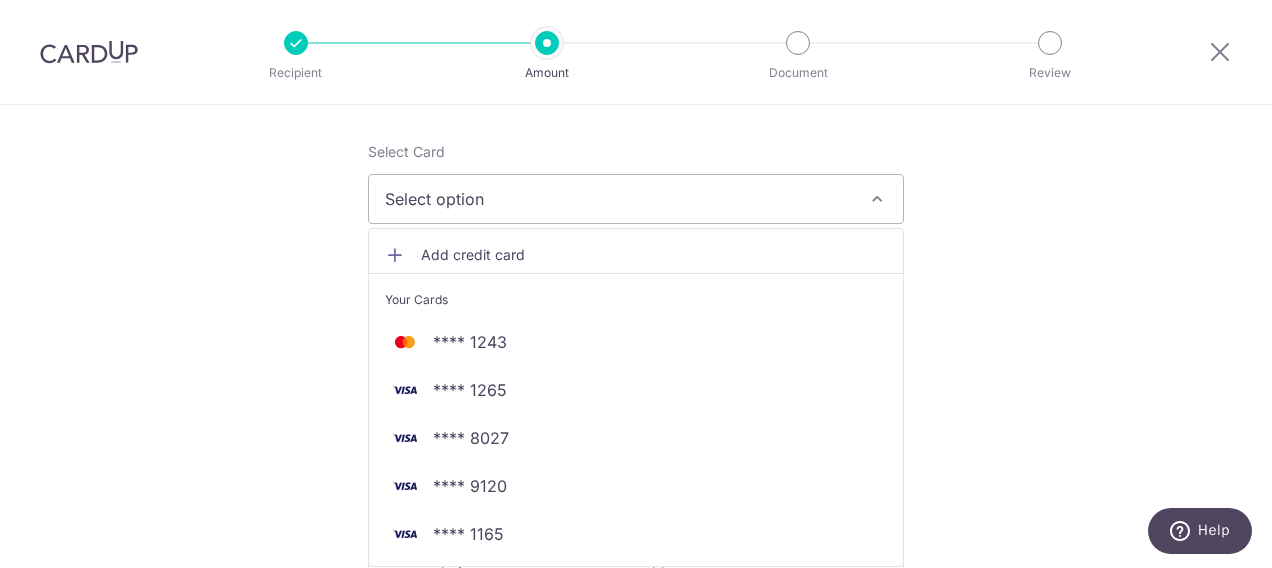 scroll, scrollTop: 300, scrollLeft: 0, axis: vertical 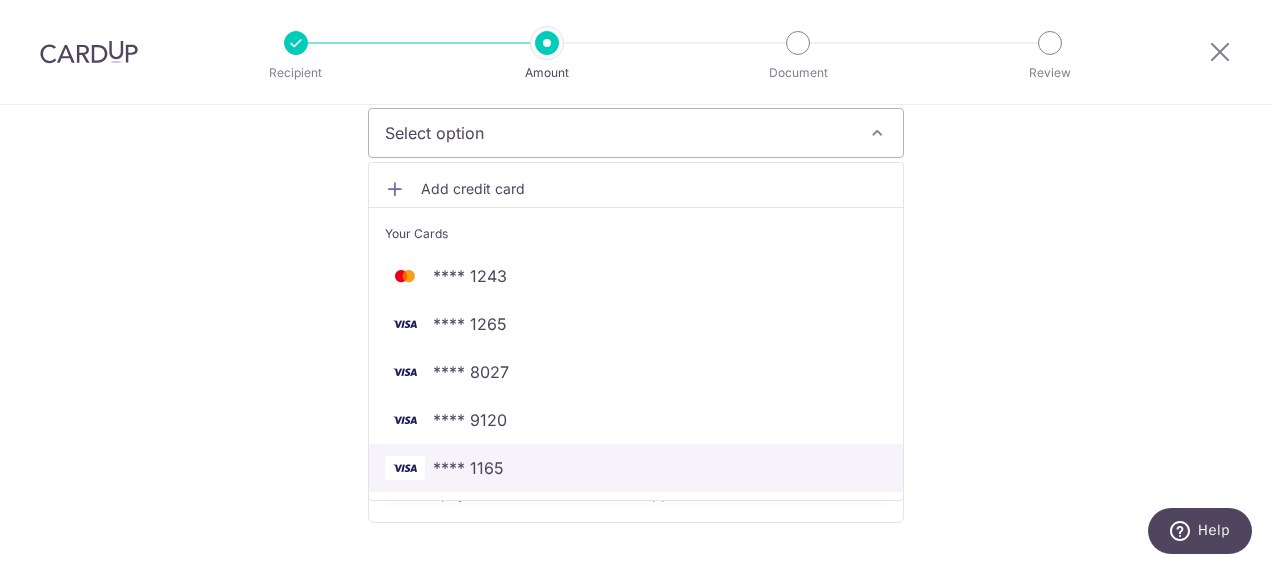 click on "**** 1165" at bounding box center (636, 468) 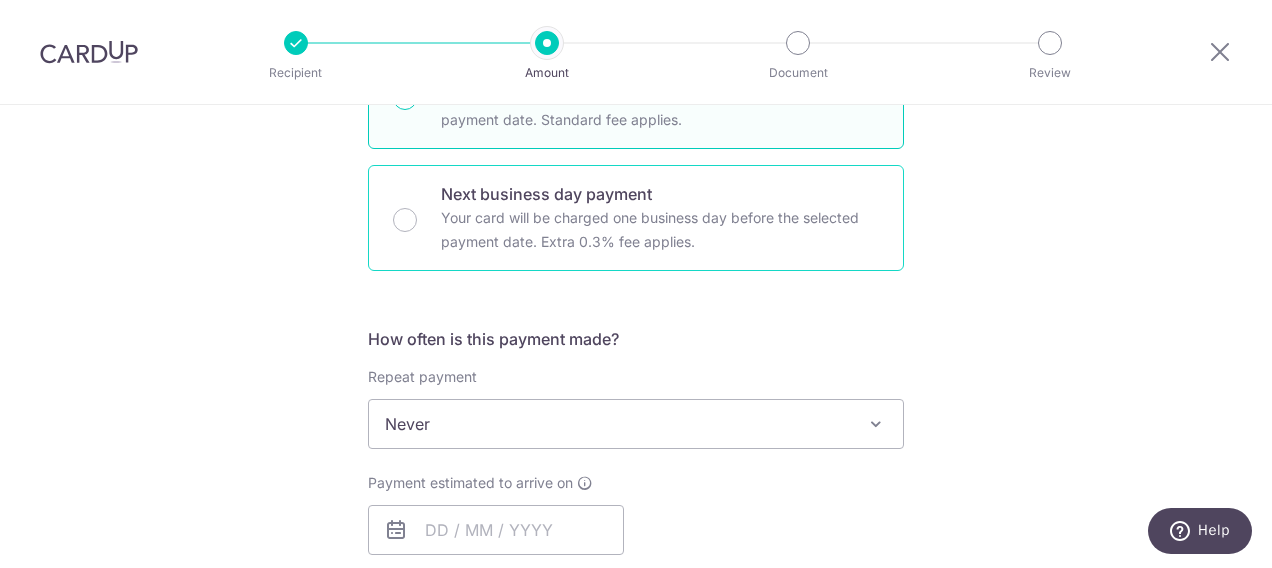 scroll, scrollTop: 600, scrollLeft: 0, axis: vertical 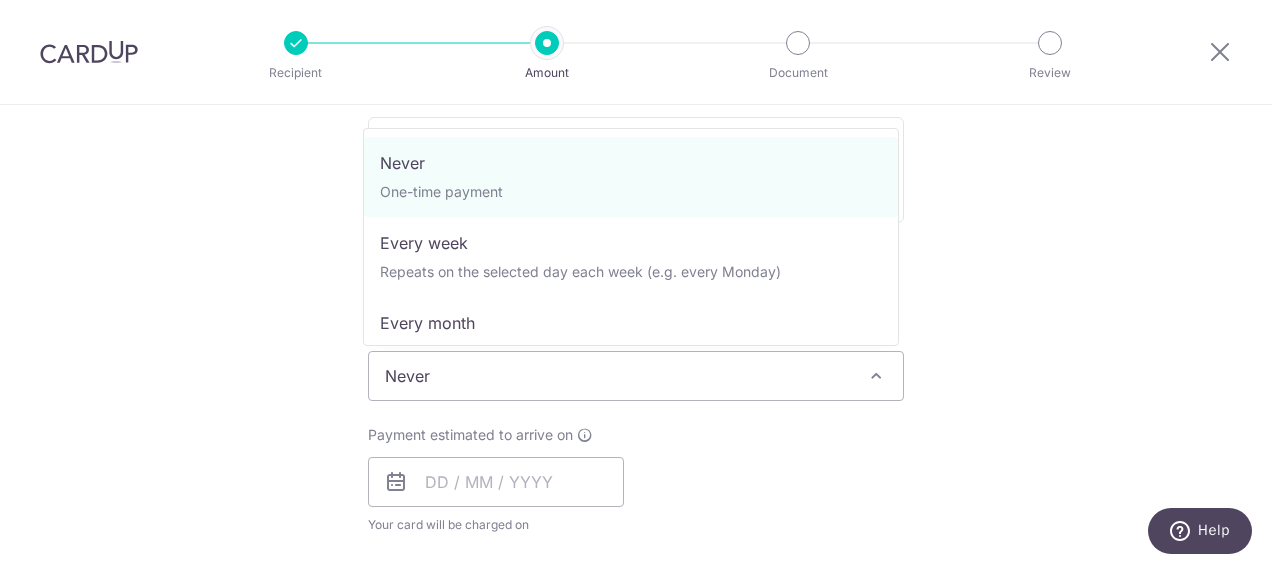 click on "Never" at bounding box center (636, 376) 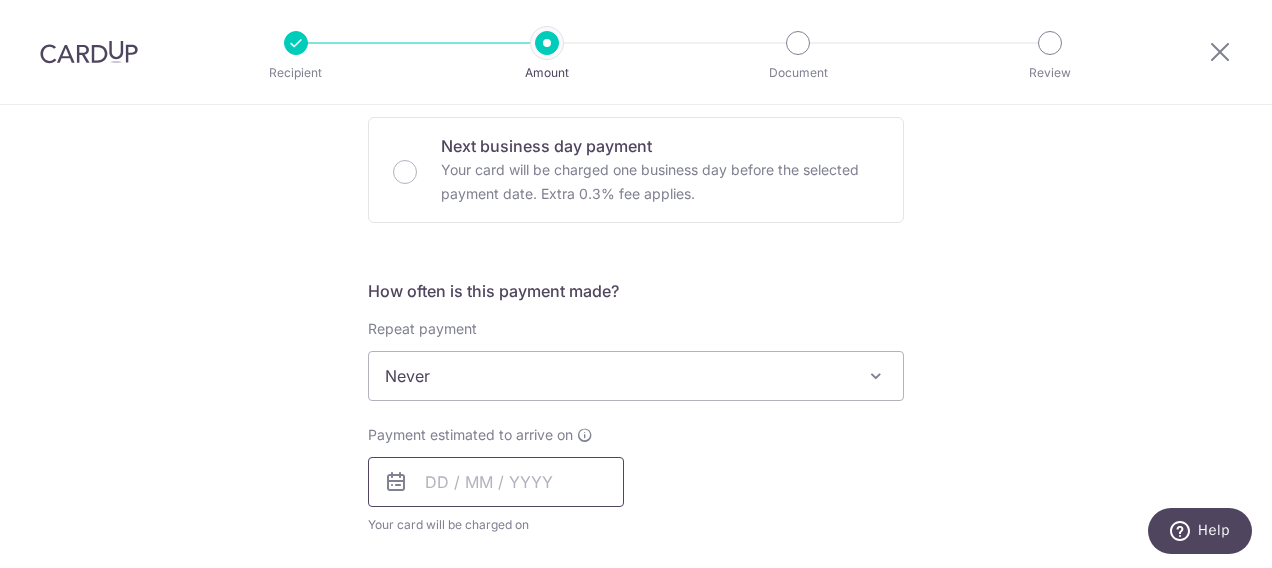 click at bounding box center [496, 482] 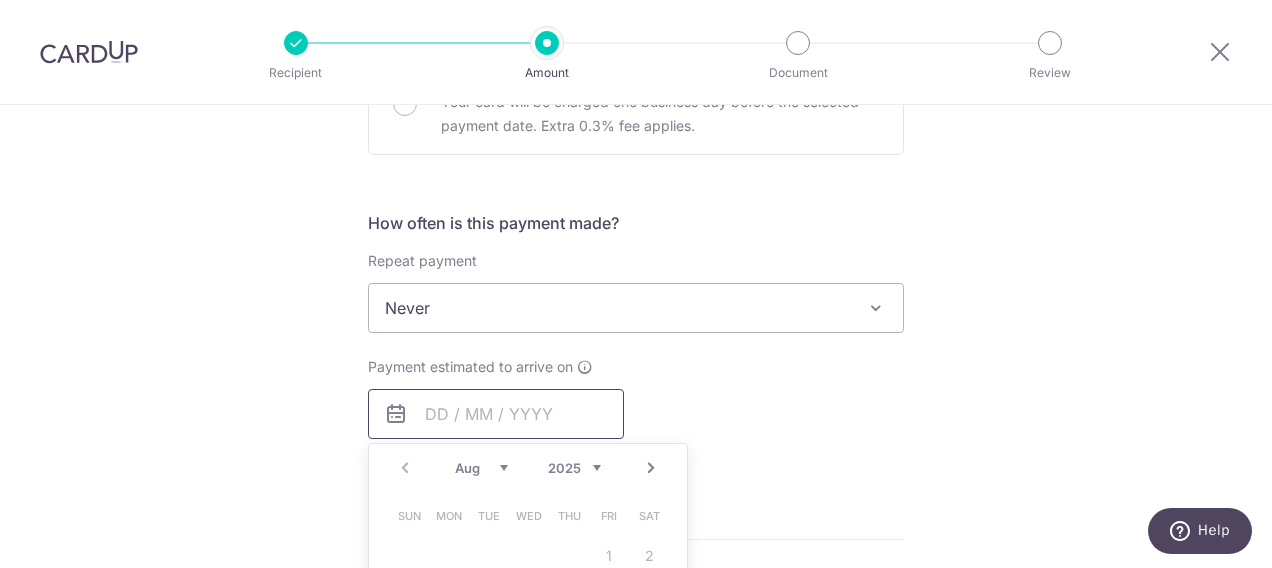 scroll, scrollTop: 700, scrollLeft: 0, axis: vertical 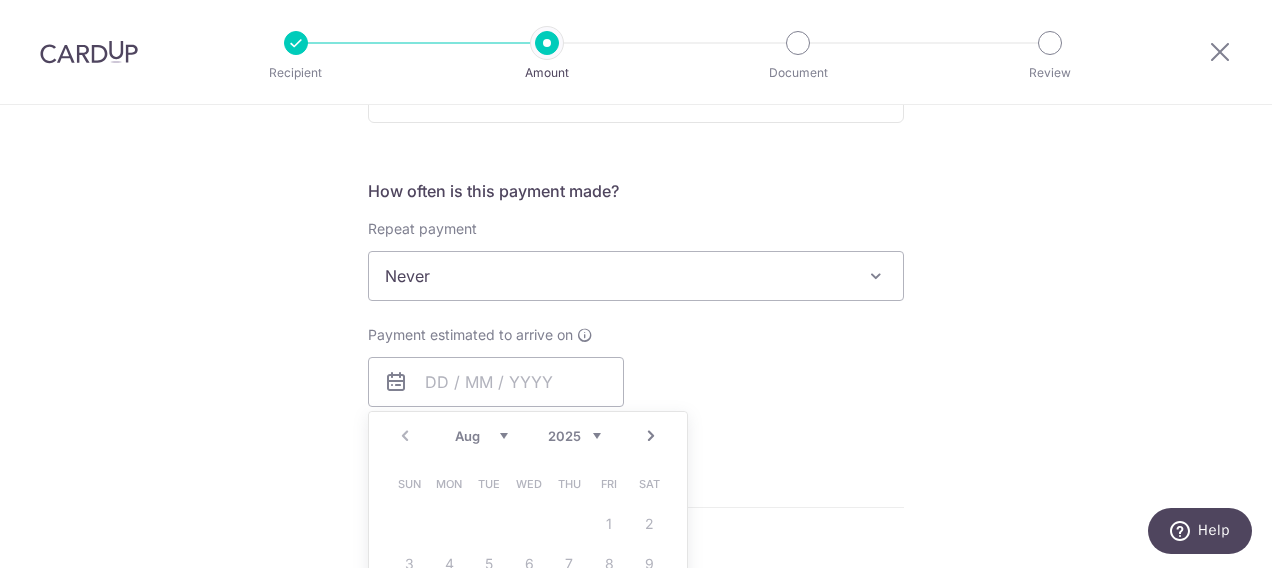 click on "Enter payment amount
SGD
[AMOUNT]
[AMOUNT]
Select Card
**** [LAST_FOUR_DIGITS]
Add credit card
Your Cards
**** [LAST_FOUR_DIGITS]
**** [LAST_FOUR_DIGITS]
**** [LAST_FOUR_DIGITS]
**** [LAST_FOUR_DIGITS]
**** [LAST_FOUR_DIGITS]
Secure 256-bit SSL
Text
New card details" at bounding box center (636, 309) 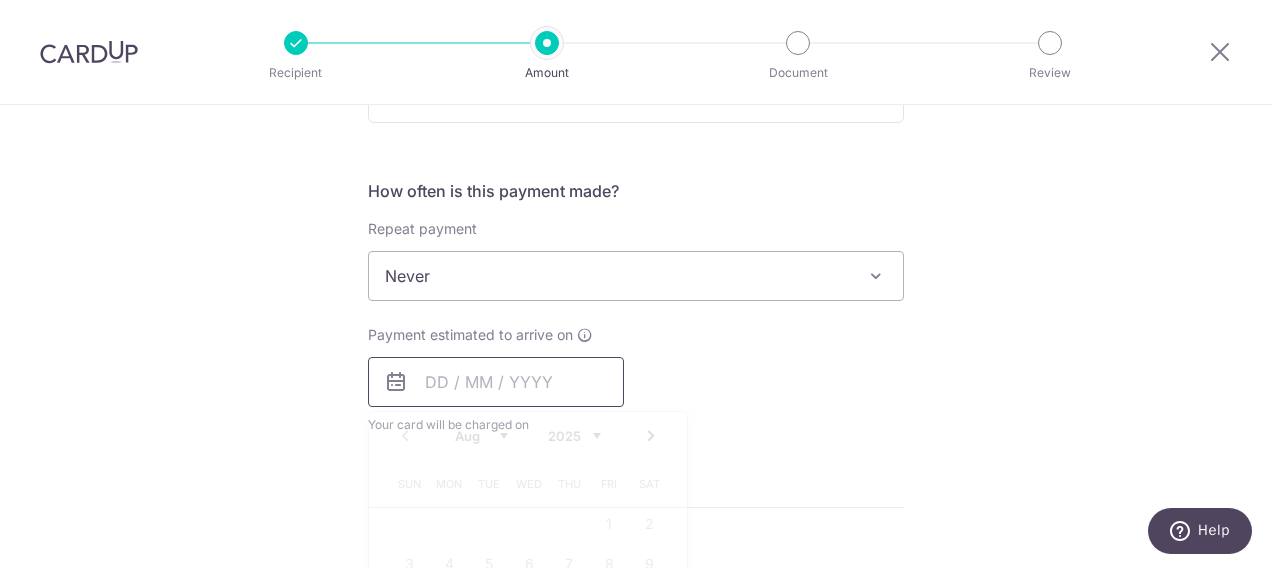 click at bounding box center [496, 382] 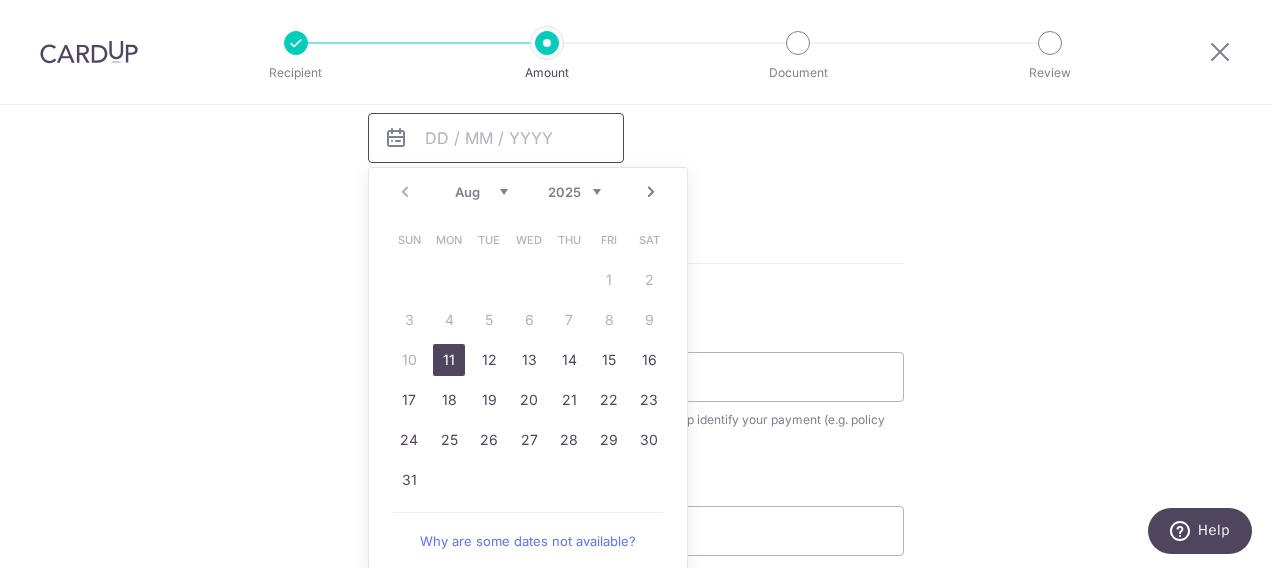 scroll, scrollTop: 1000, scrollLeft: 0, axis: vertical 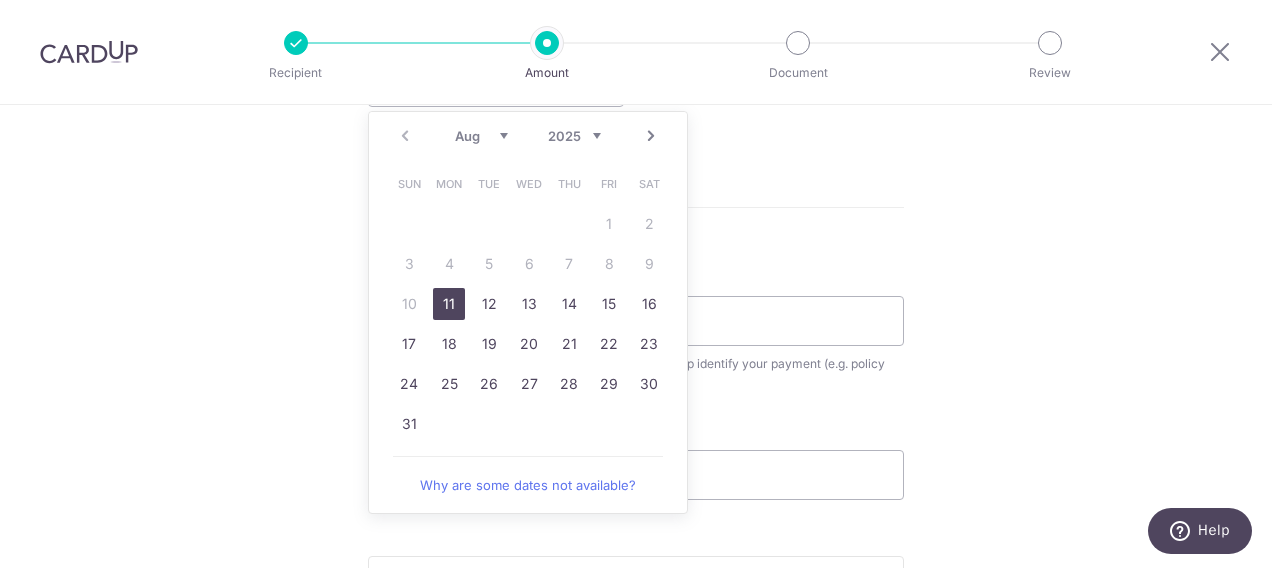click on "11" at bounding box center (449, 304) 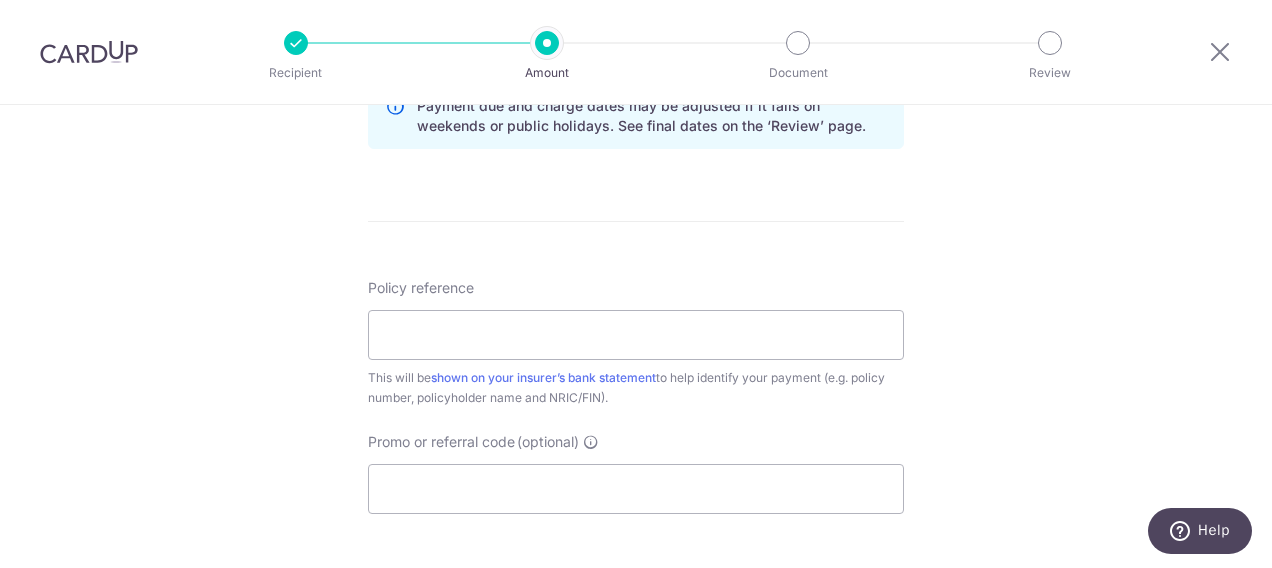 scroll, scrollTop: 1100, scrollLeft: 0, axis: vertical 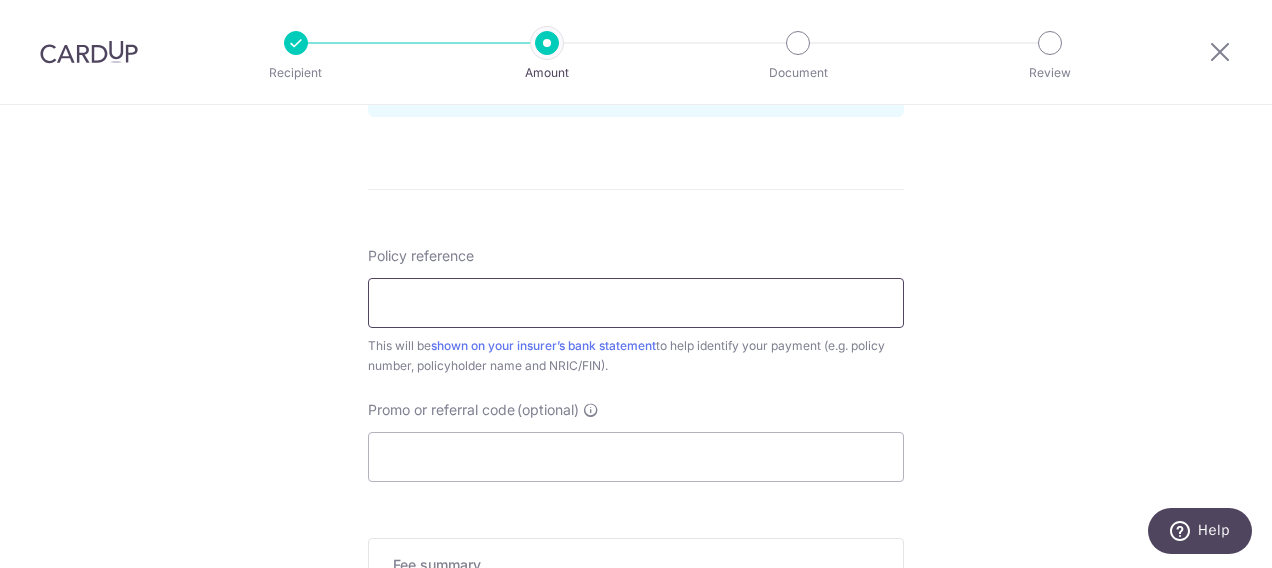 click on "Policy reference" at bounding box center (636, 303) 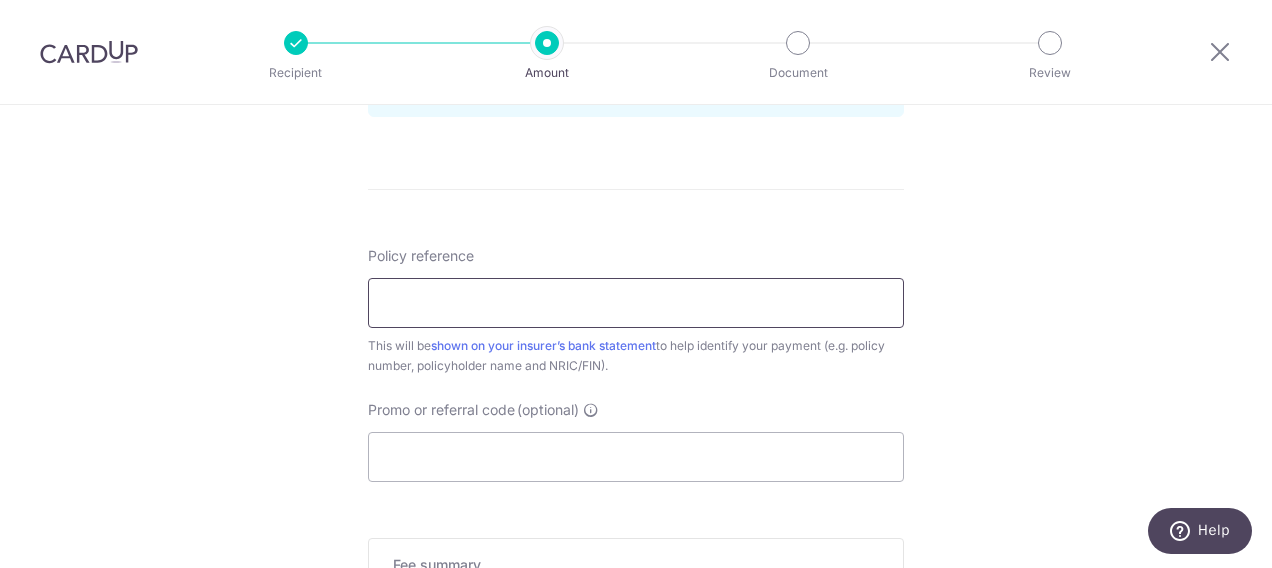 click on "Policy reference" at bounding box center (636, 303) 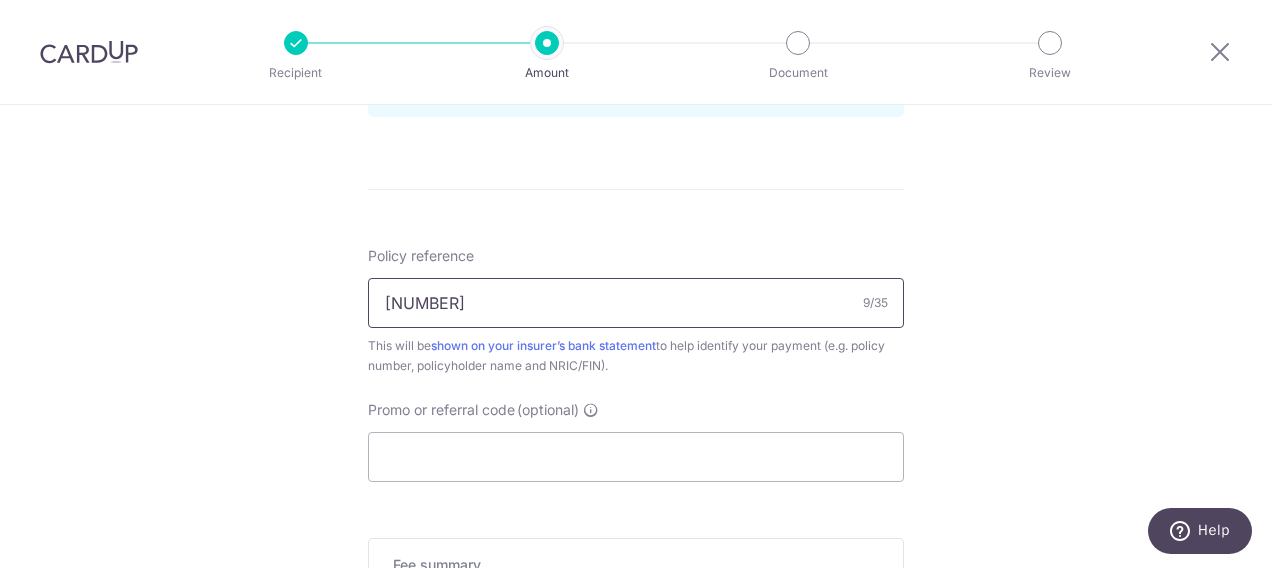 drag, startPoint x: 388, startPoint y: 292, endPoint x: 376, endPoint y: 286, distance: 13.416408 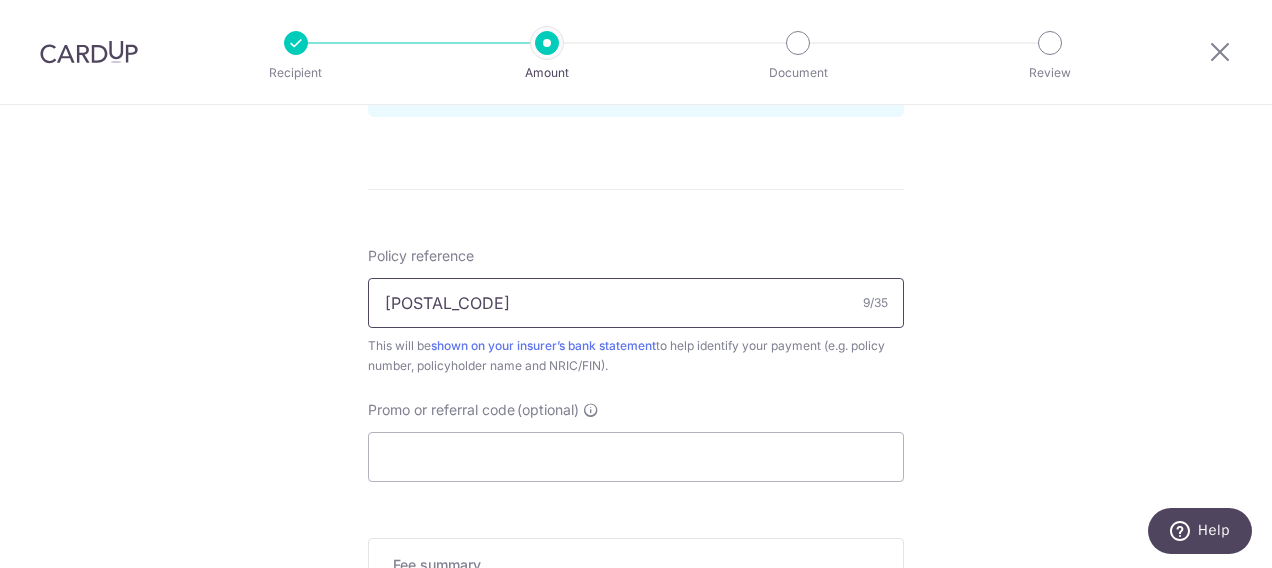 click on "[POSTAL_CODE]" at bounding box center (636, 303) 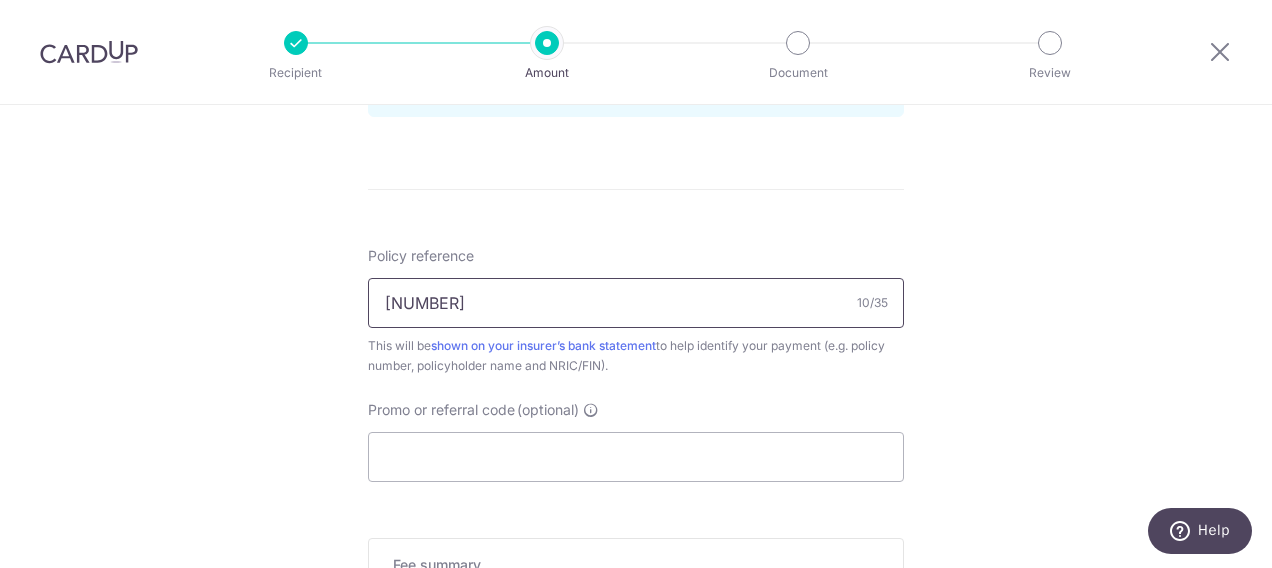 type on "[NUMBER]" 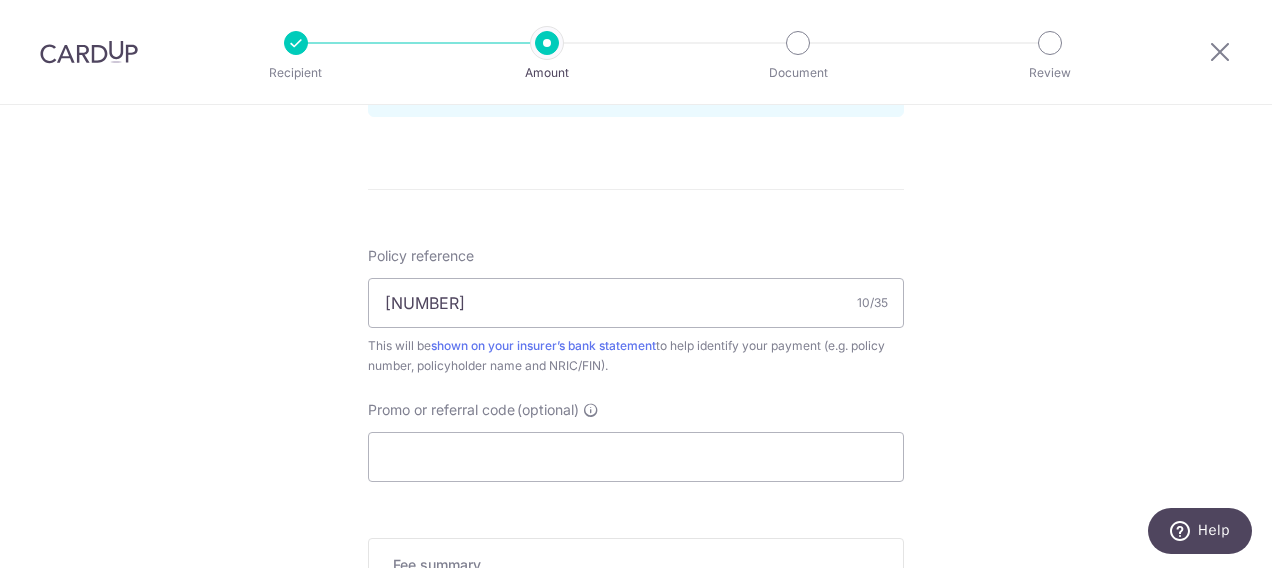 click on "Enter payment amount
SGD
[AMOUNT]
[AMOUNT]
Select Card
**** [LAST_FOUR_DIGITS]
Add credit card
Your Cards
**** [LAST_FOUR_DIGITS]
**** [LAST_FOUR_DIGITS]
**** [LAST_FOUR_DIGITS]
**** [LAST_FOUR_DIGITS]
**** [LAST_FOUR_DIGITS]
Secure 256-bit SSL
Text
New card details
Card" at bounding box center (636, -31) 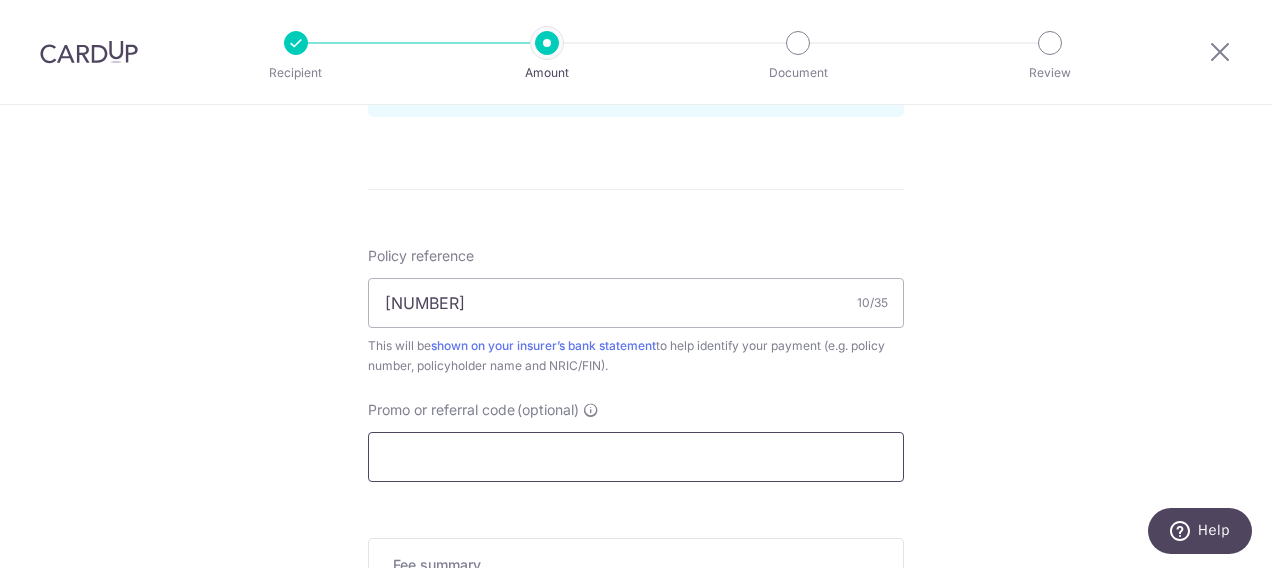 scroll, scrollTop: 1200, scrollLeft: 0, axis: vertical 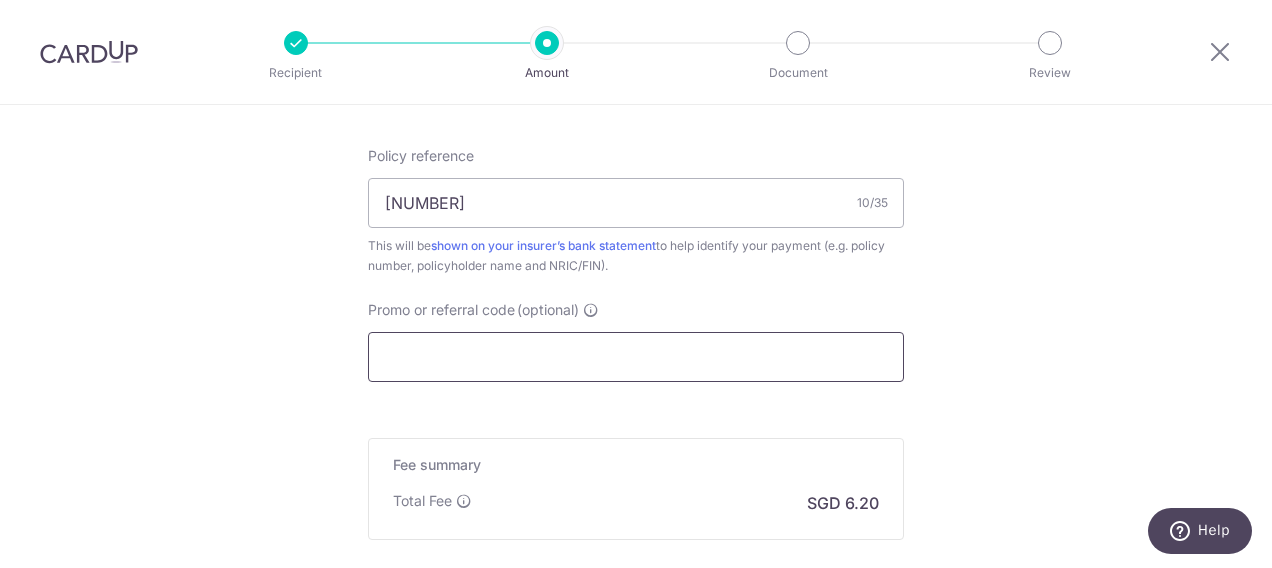 click on "Promo or referral code
(optional)" at bounding box center (636, 357) 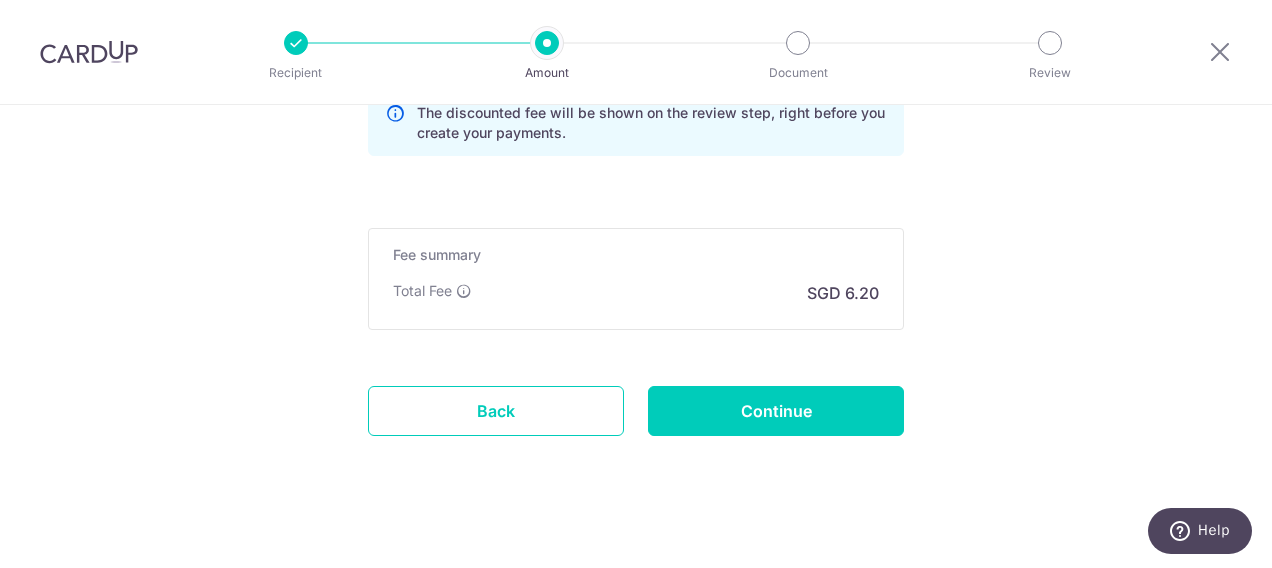 scroll, scrollTop: 1400, scrollLeft: 0, axis: vertical 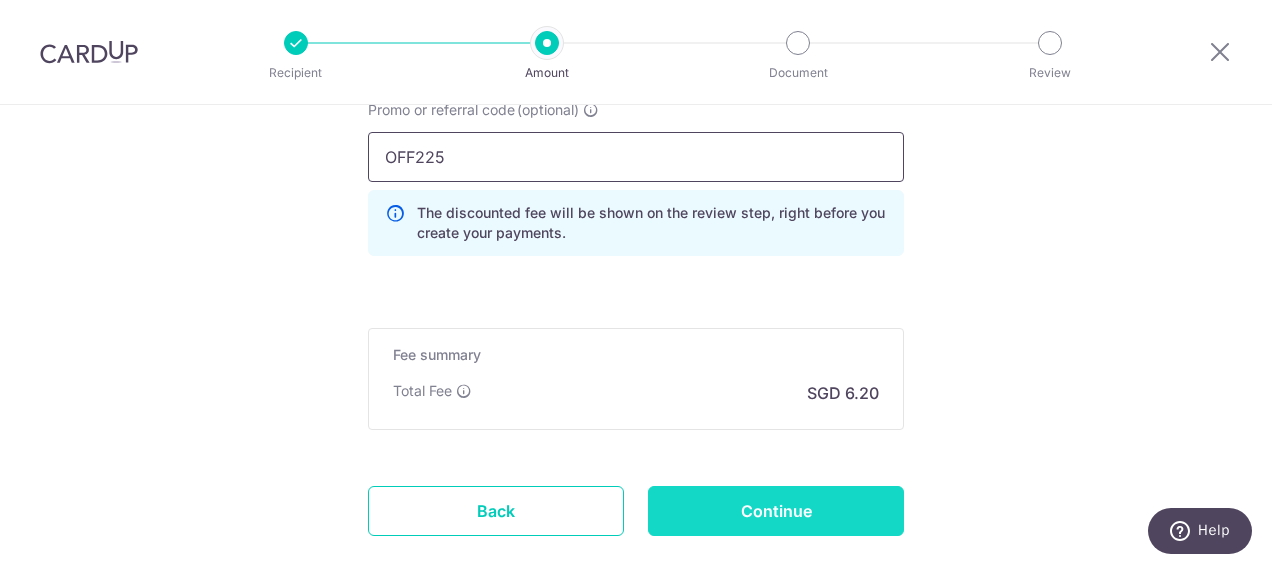 type on "OFF225" 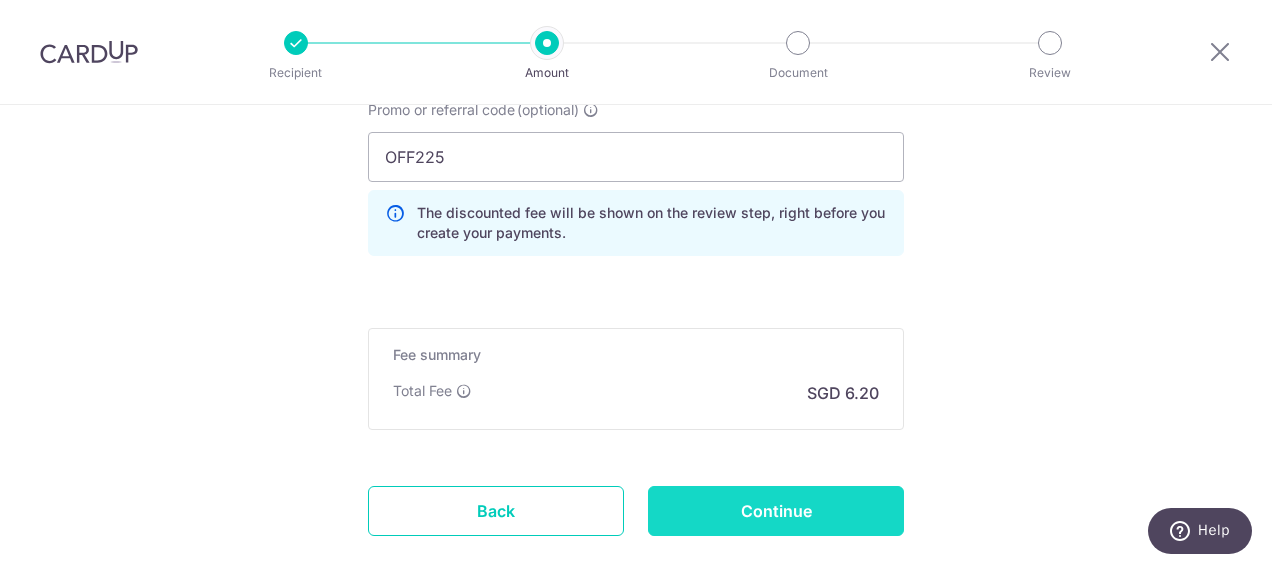 click on "Continue" at bounding box center (776, 511) 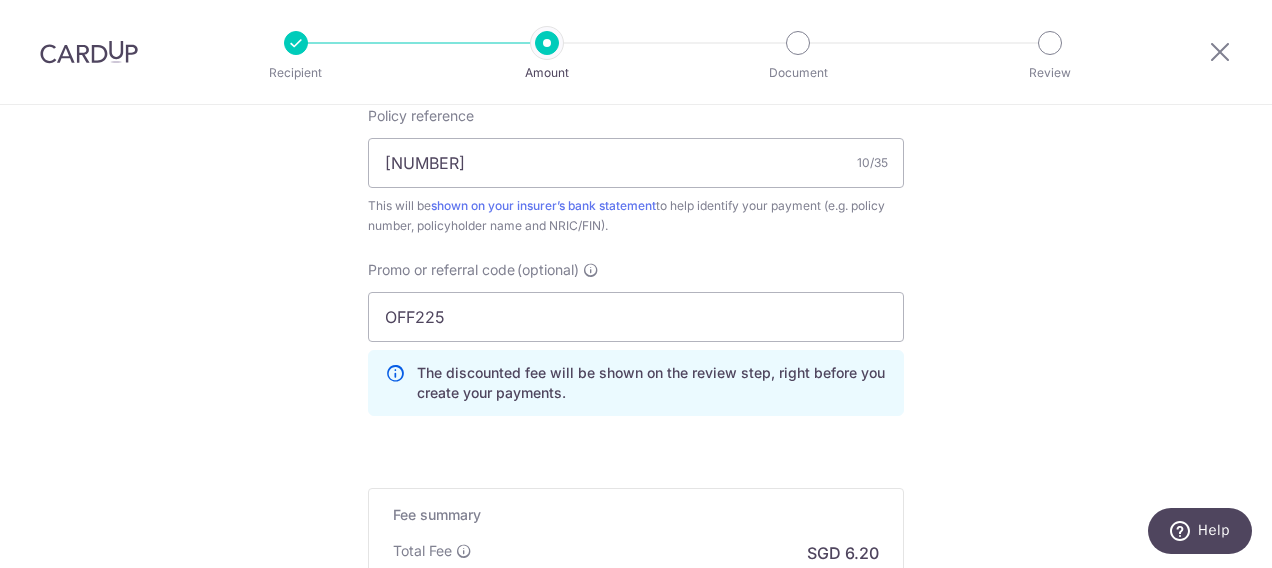 scroll, scrollTop: 1200, scrollLeft: 0, axis: vertical 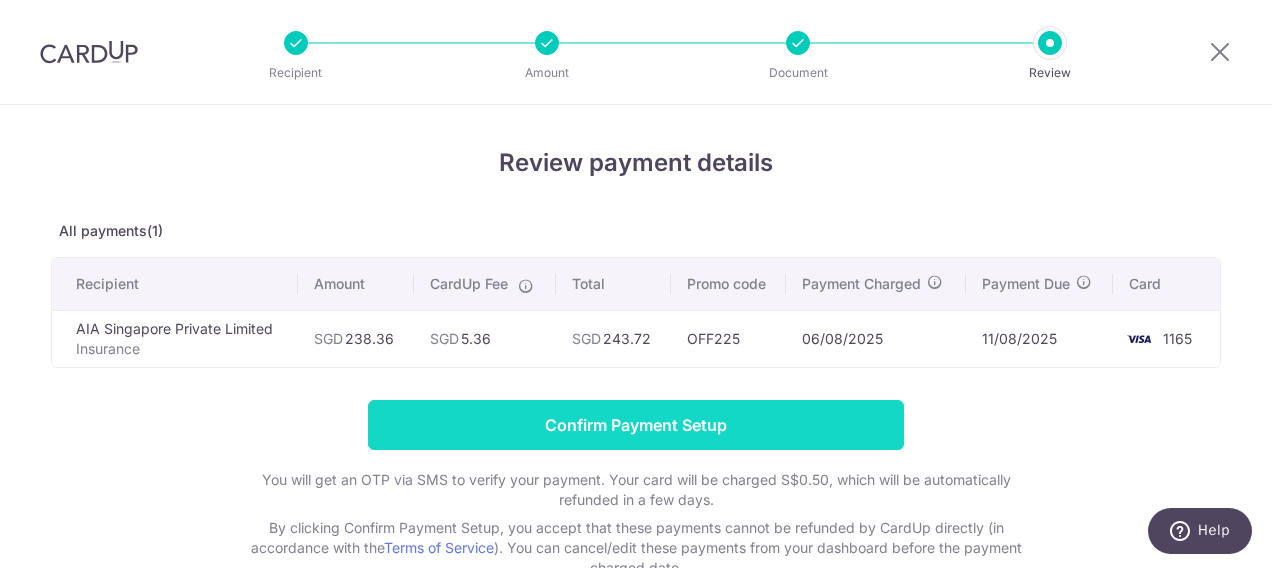 click on "Confirm Payment Setup" at bounding box center (636, 425) 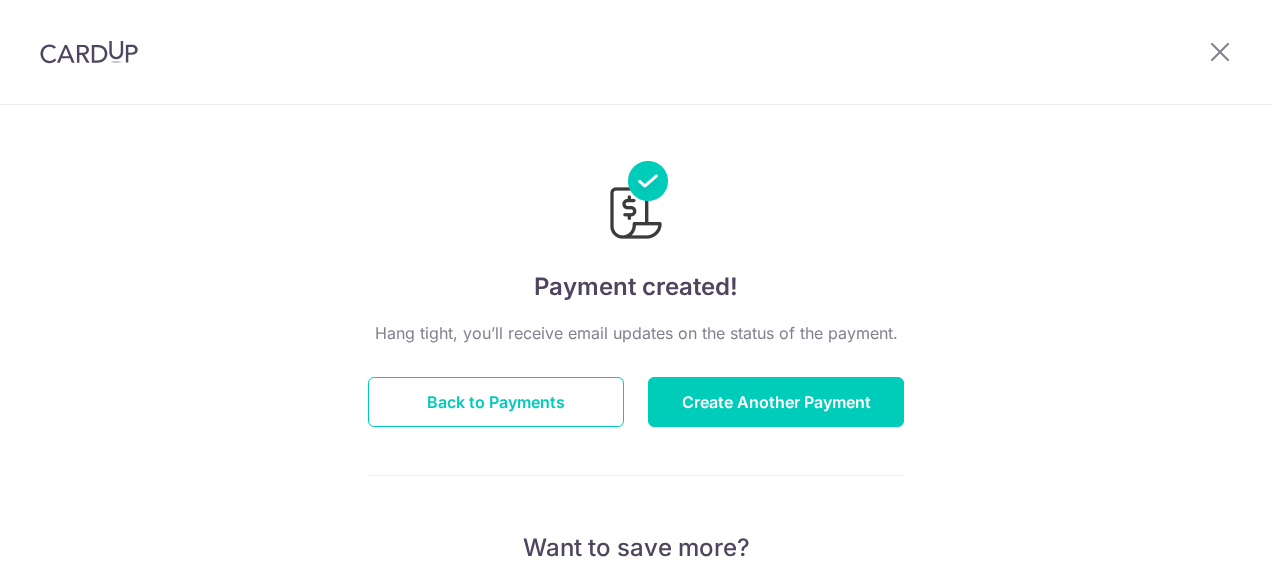 scroll, scrollTop: 0, scrollLeft: 0, axis: both 